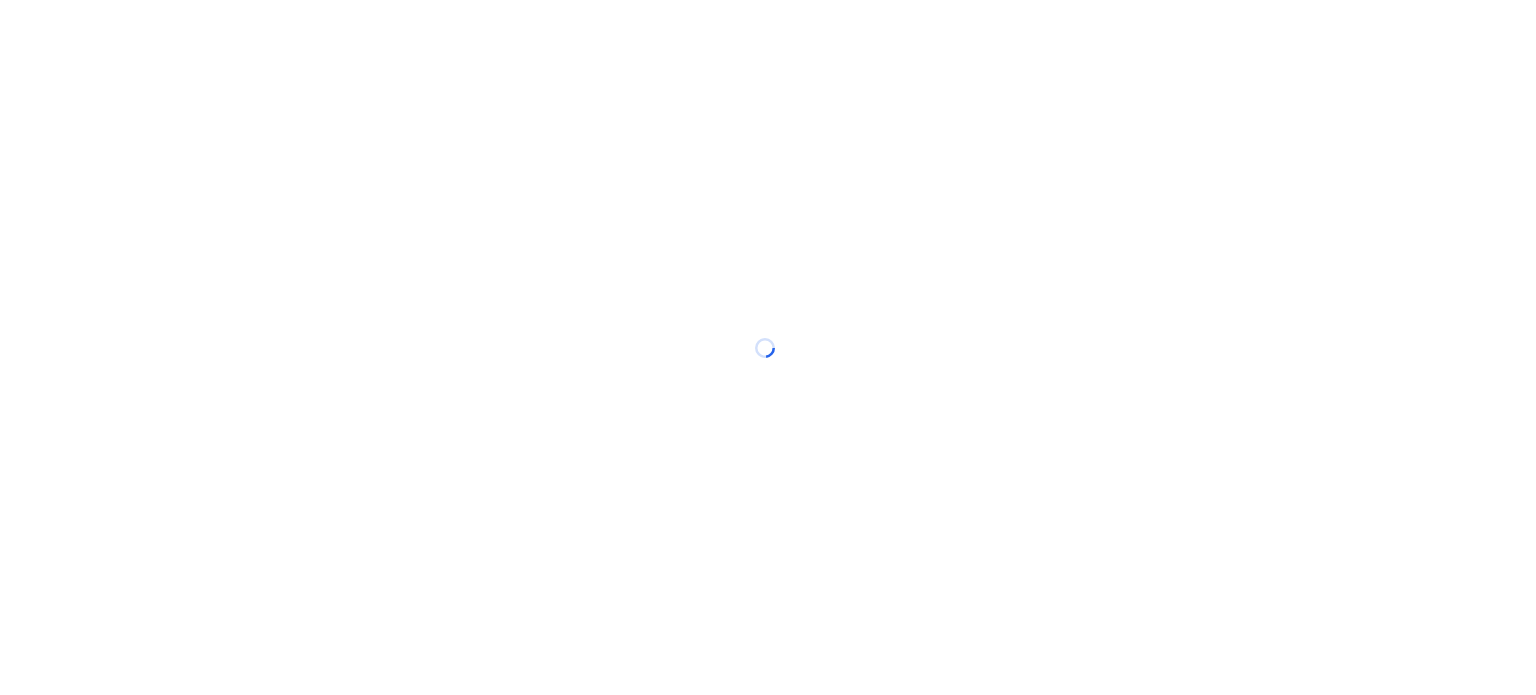 scroll, scrollTop: 0, scrollLeft: 0, axis: both 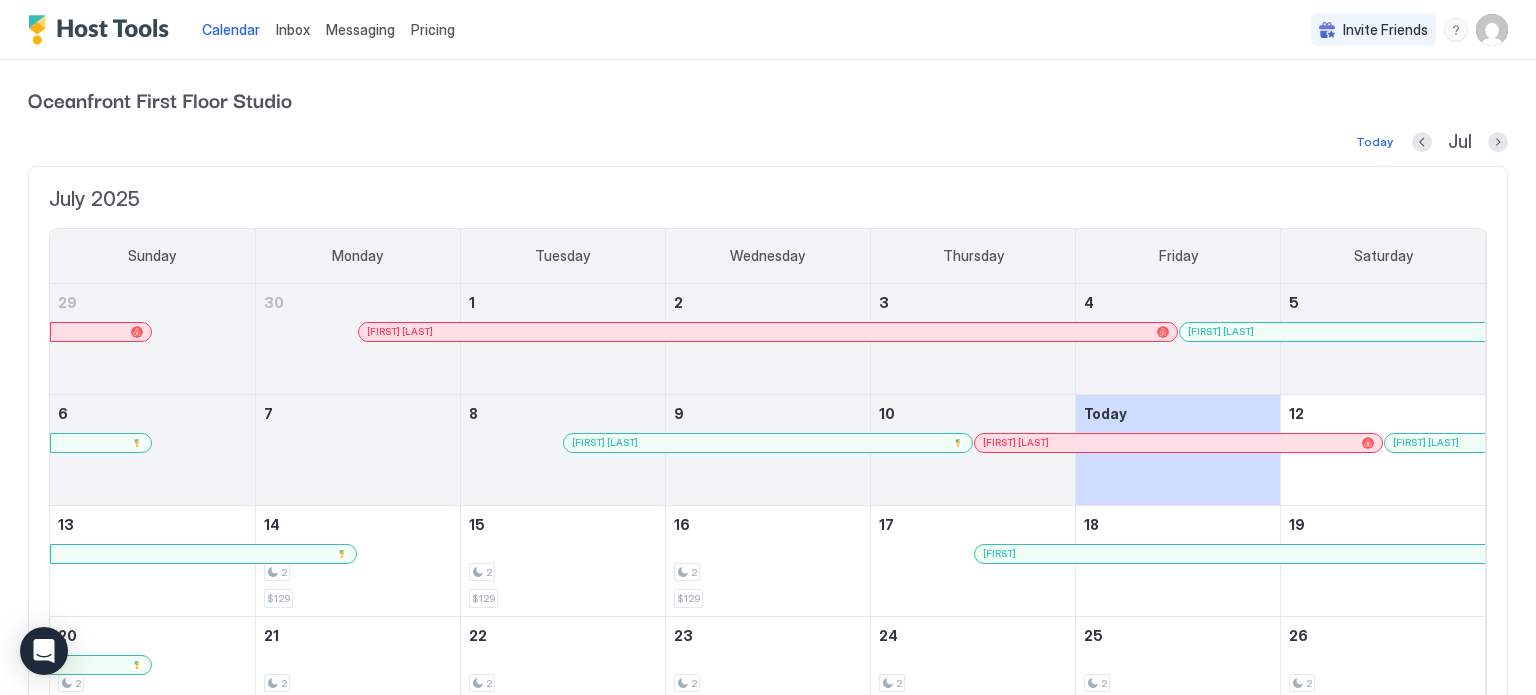 click on "Messaging" at bounding box center [360, 29] 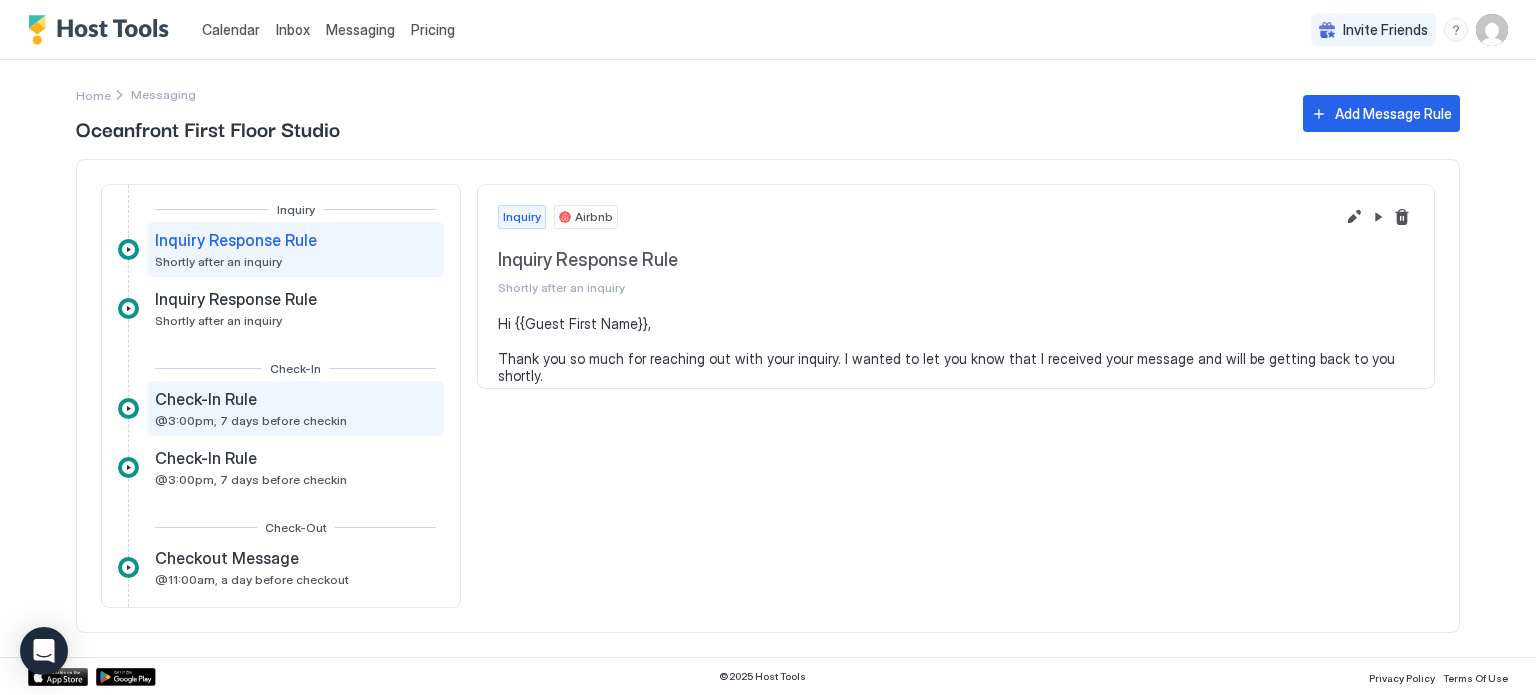 click on "Check-In Rule" at bounding box center (206, 399) 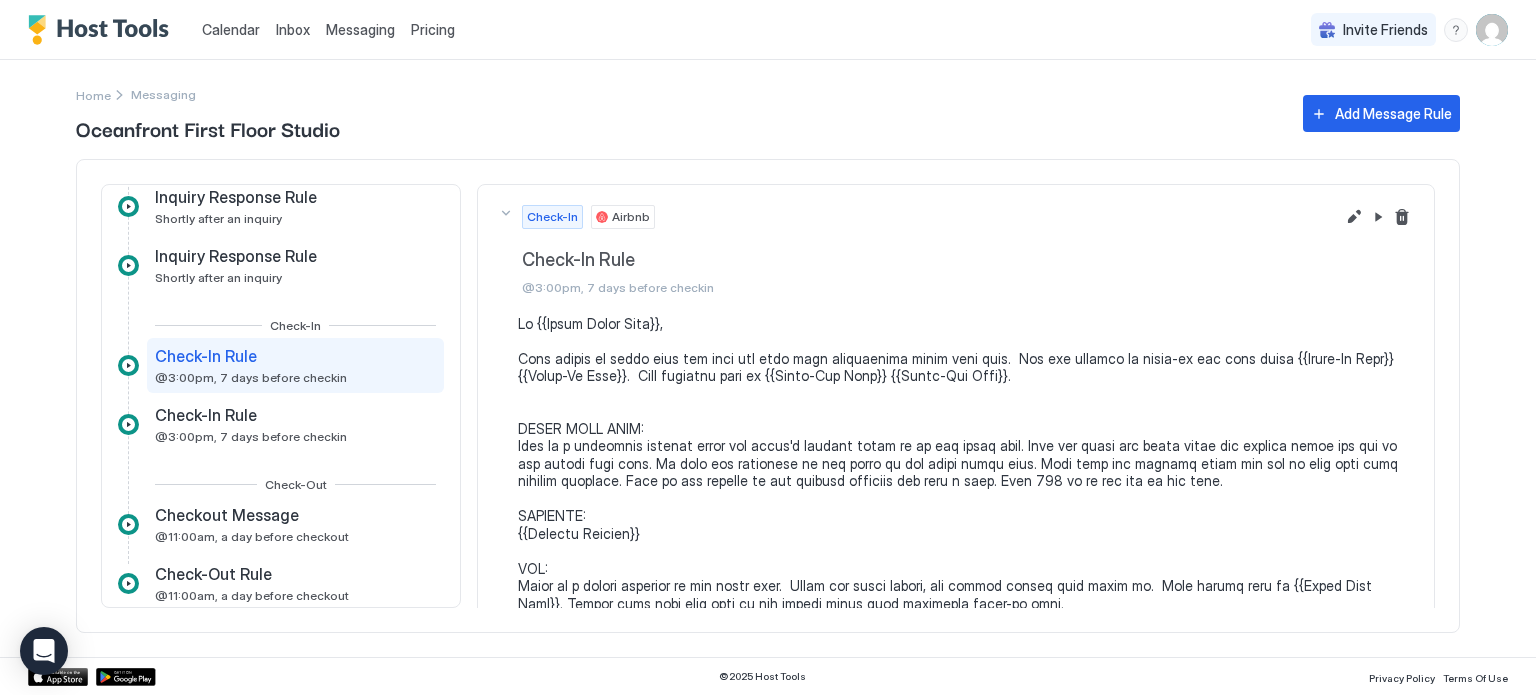 scroll, scrollTop: 65, scrollLeft: 0, axis: vertical 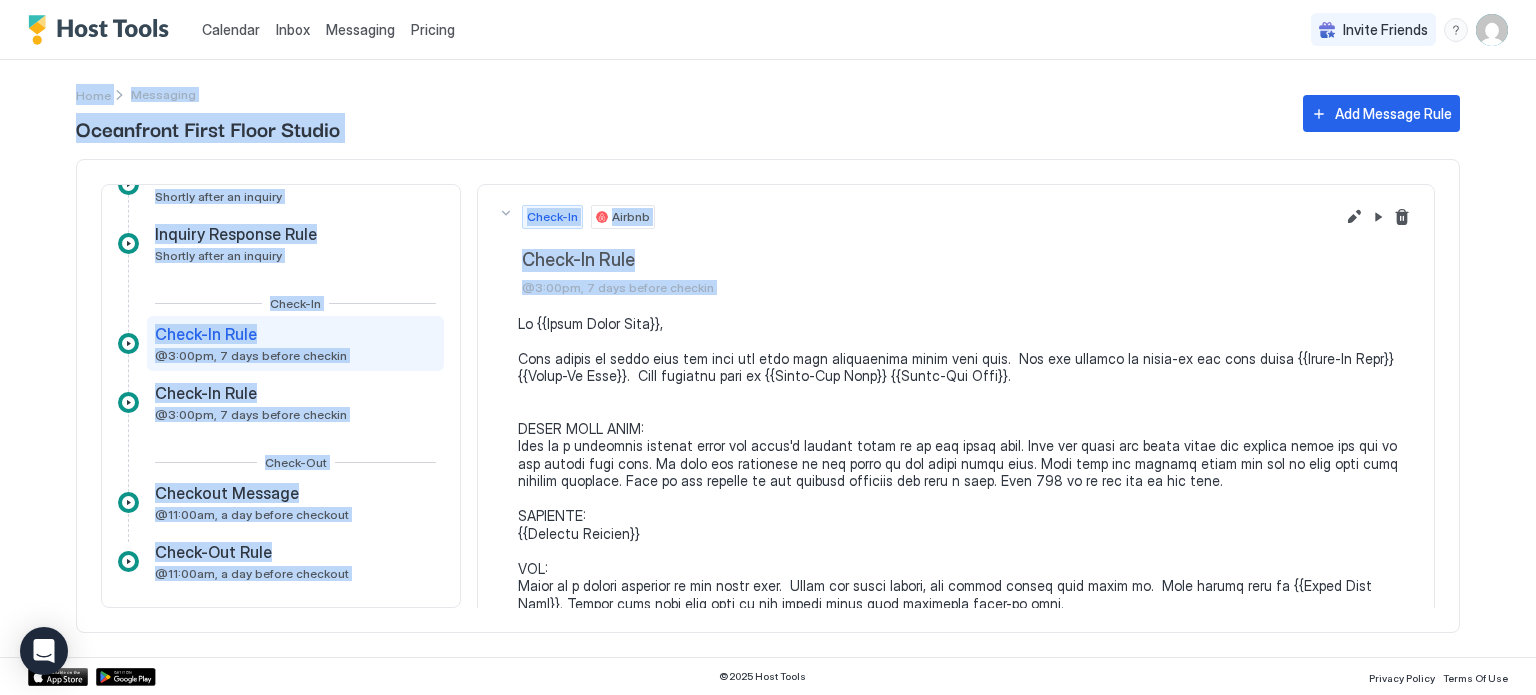 drag, startPoint x: 1535, startPoint y: 10, endPoint x: 1535, endPoint y: 173, distance: 163 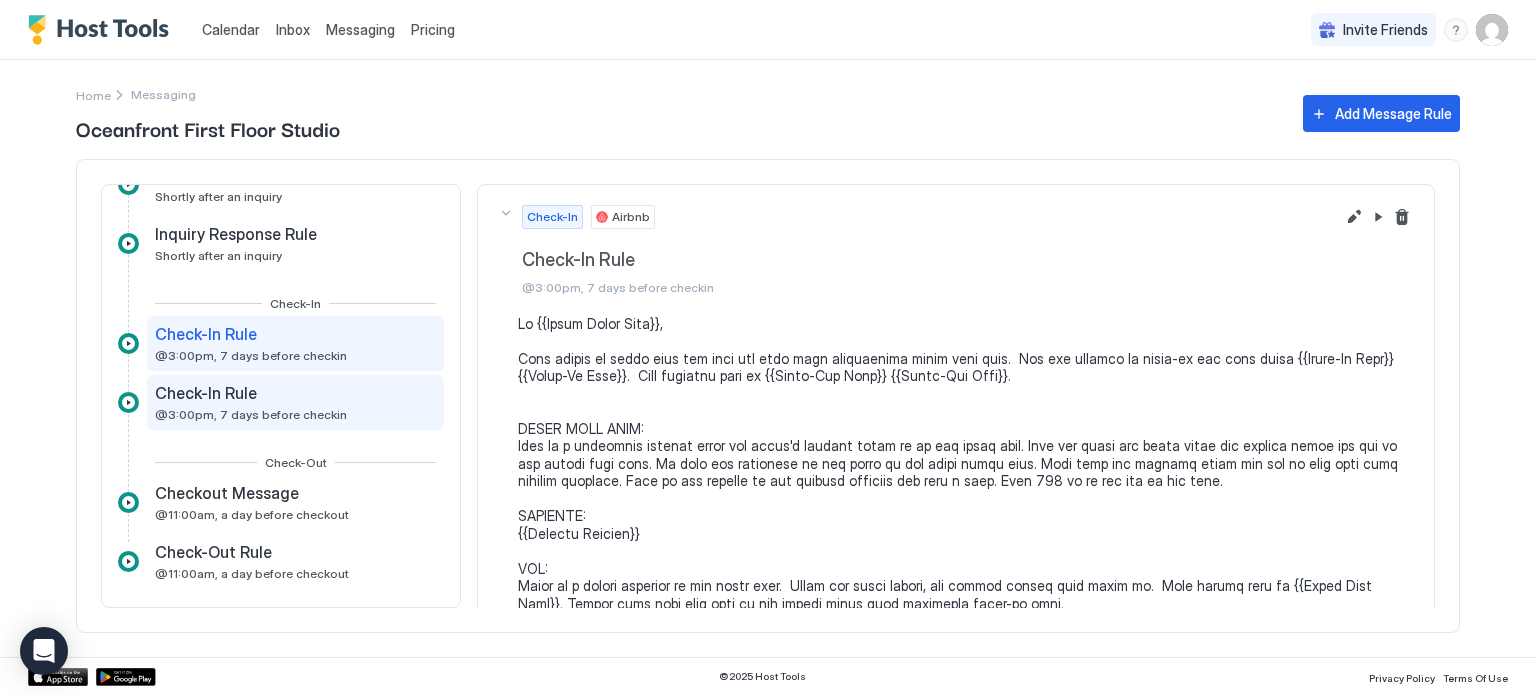 click on "Check-In Rule" at bounding box center [206, 393] 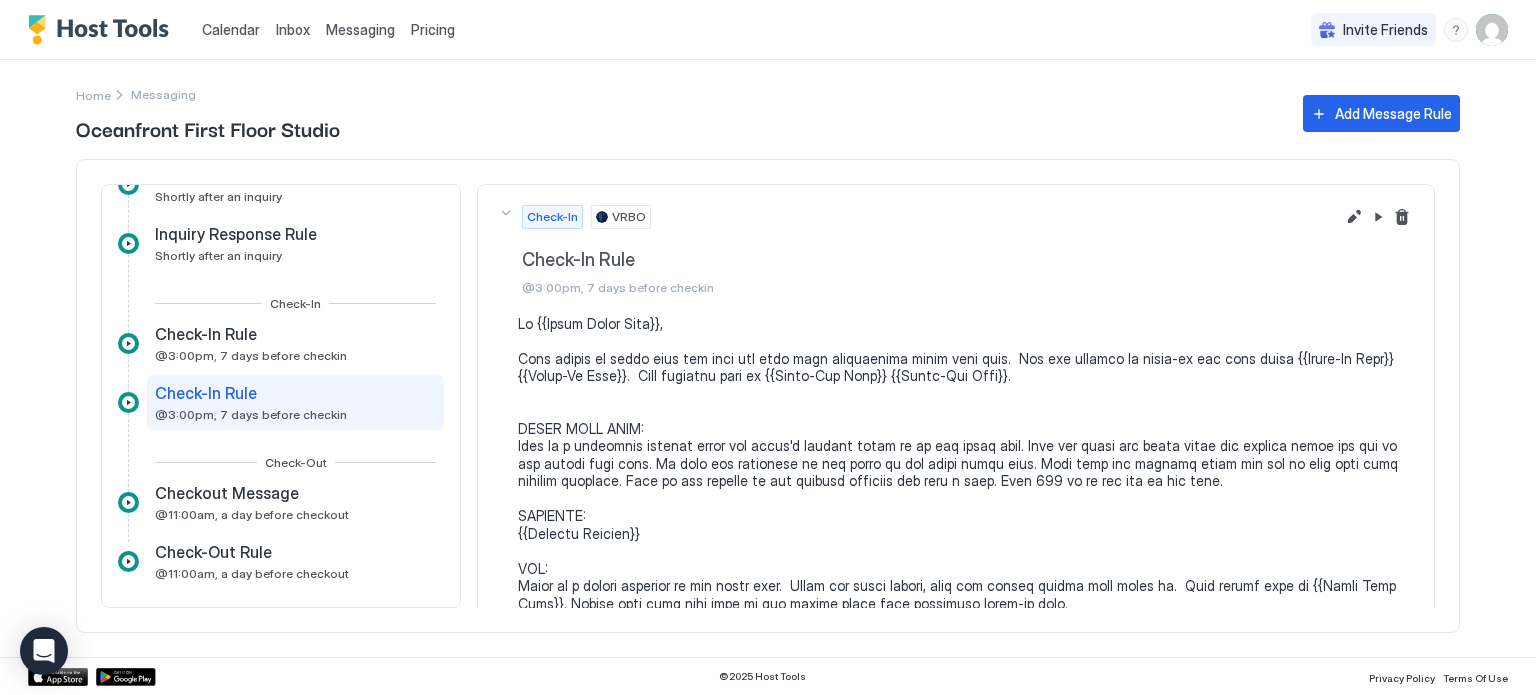 drag, startPoint x: 1534, startPoint y: 166, endPoint x: 1535, endPoint y: 308, distance: 142.00352 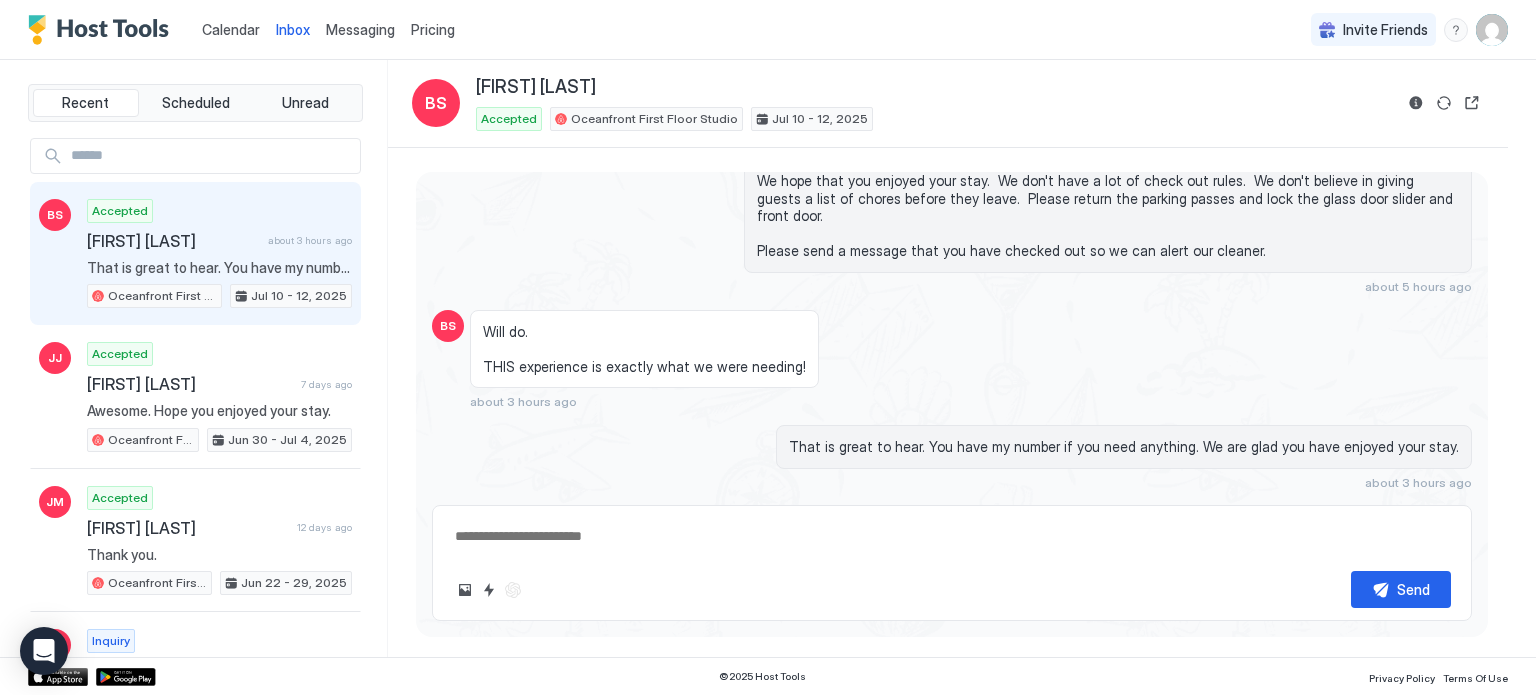 scroll, scrollTop: 1371, scrollLeft: 0, axis: vertical 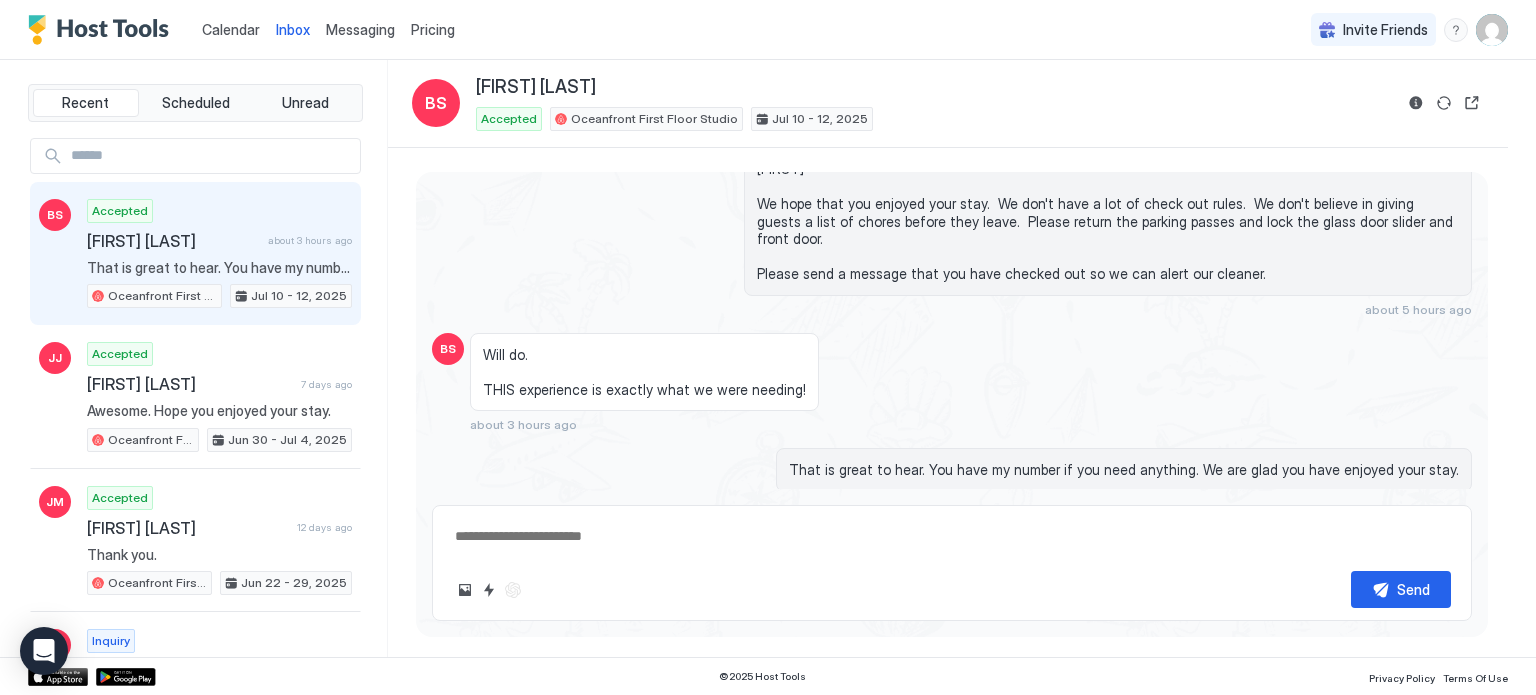drag, startPoint x: 1535, startPoint y: 22, endPoint x: 1534, endPoint y: -34, distance: 56.008926 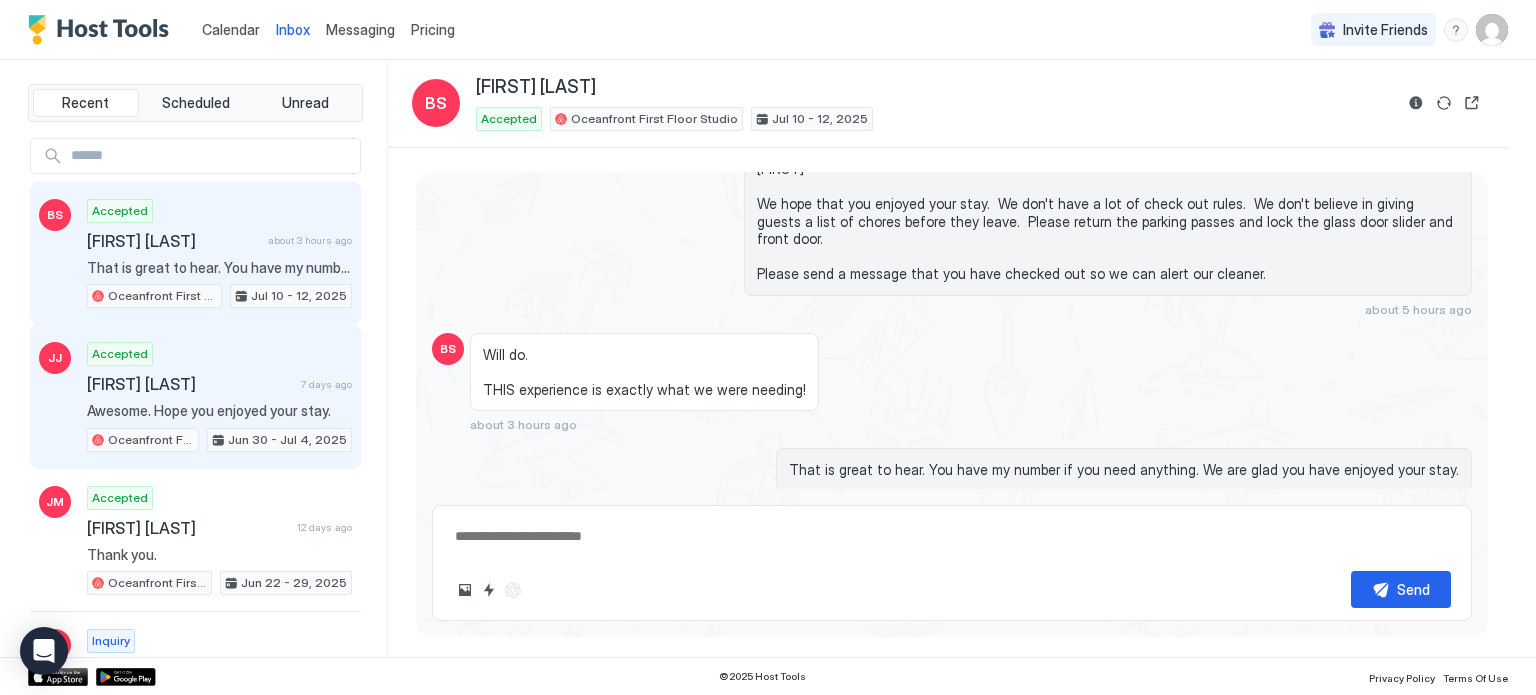 click on "[FIRST] [LAST]" at bounding box center (190, 384) 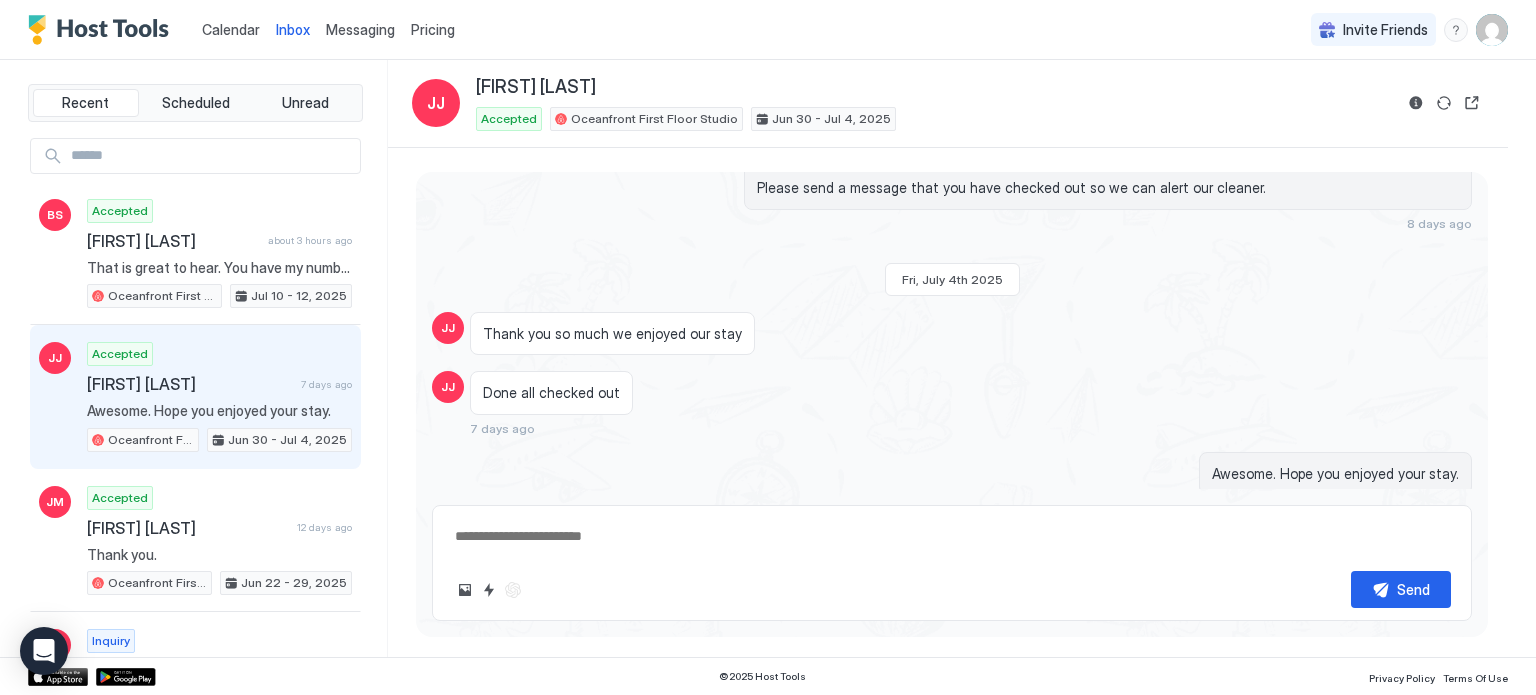 scroll, scrollTop: 1916, scrollLeft: 0, axis: vertical 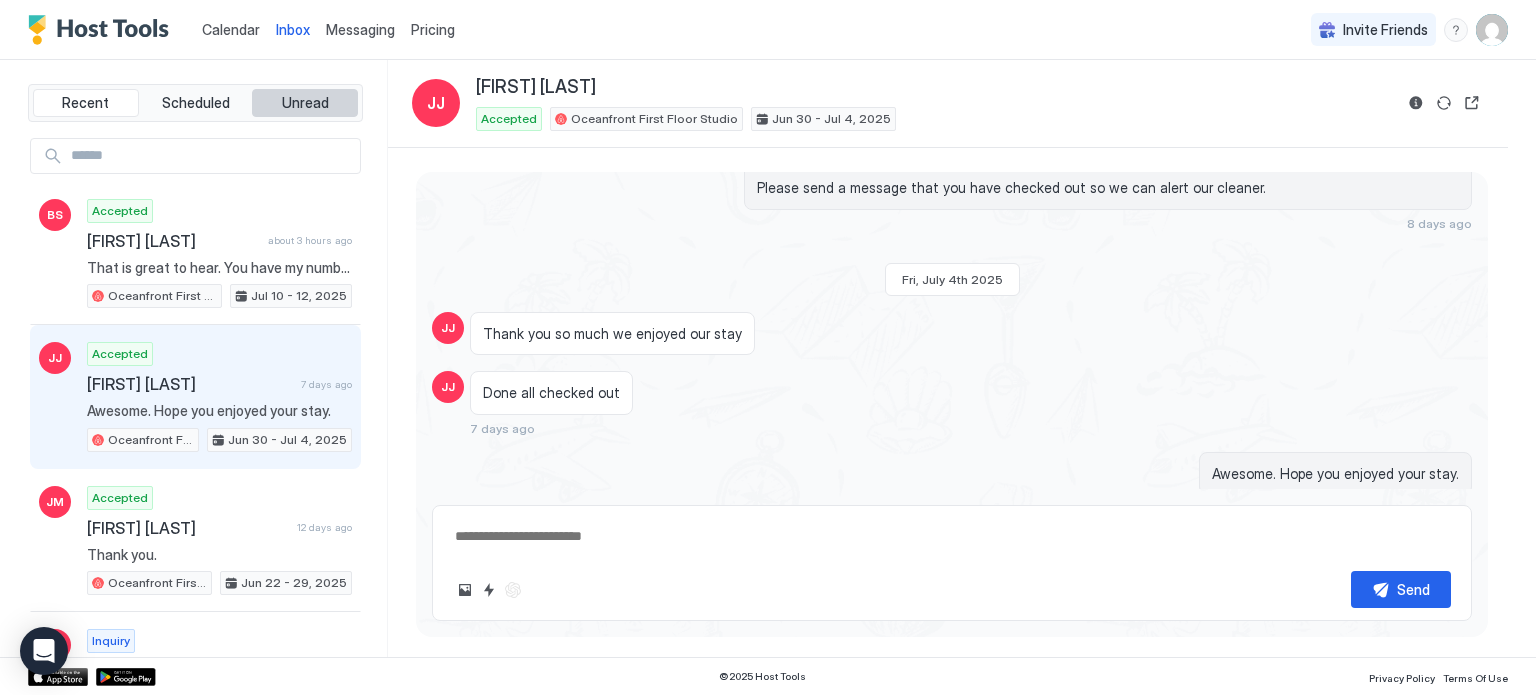 click on "Unread" at bounding box center (305, 103) 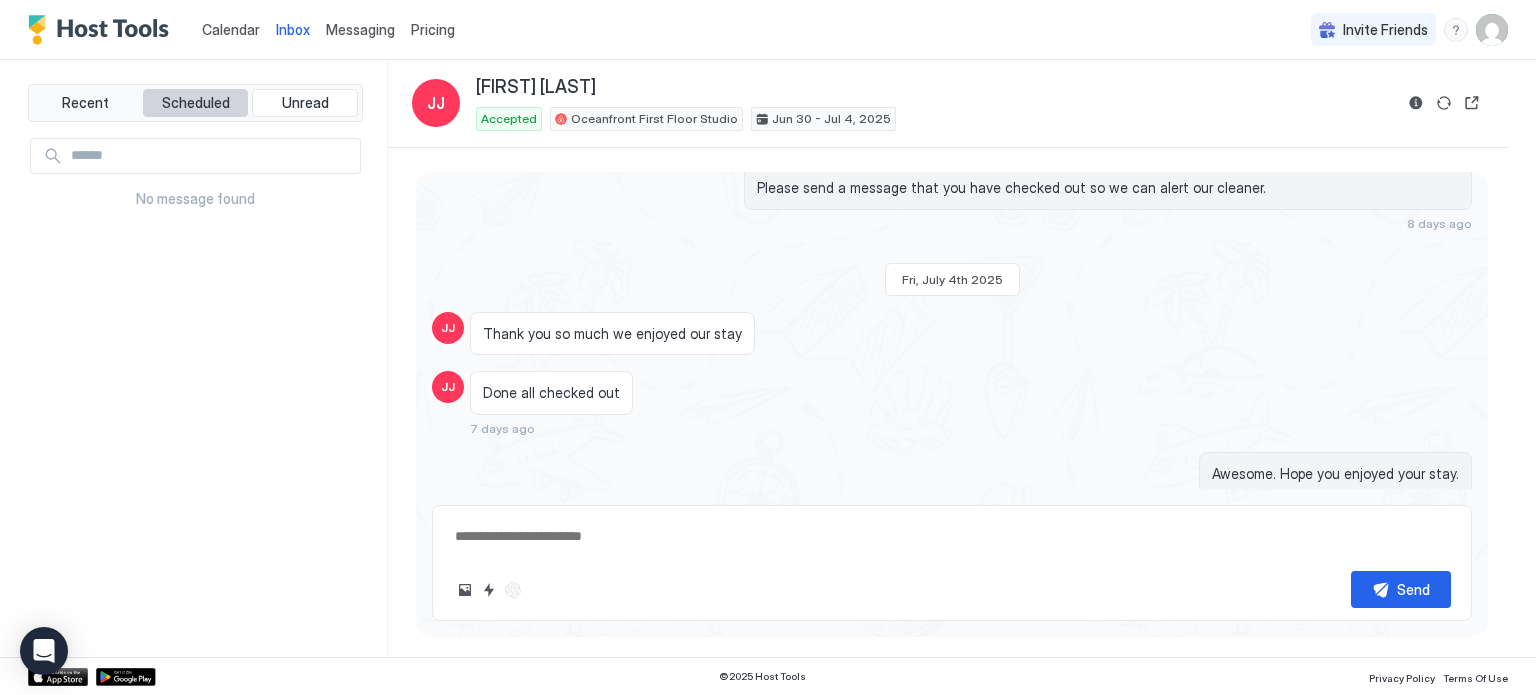 click on "Scheduled" at bounding box center (196, 103) 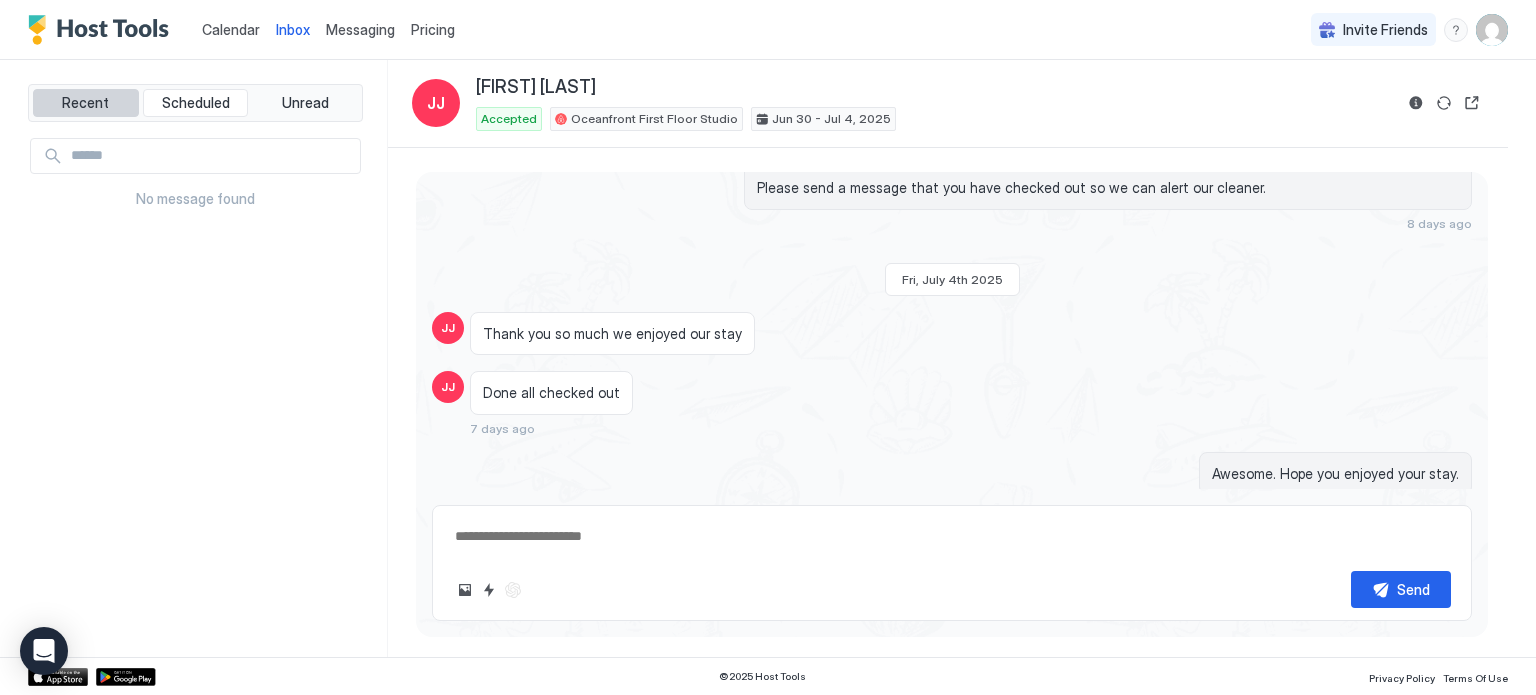 click on "Recent" at bounding box center [86, 103] 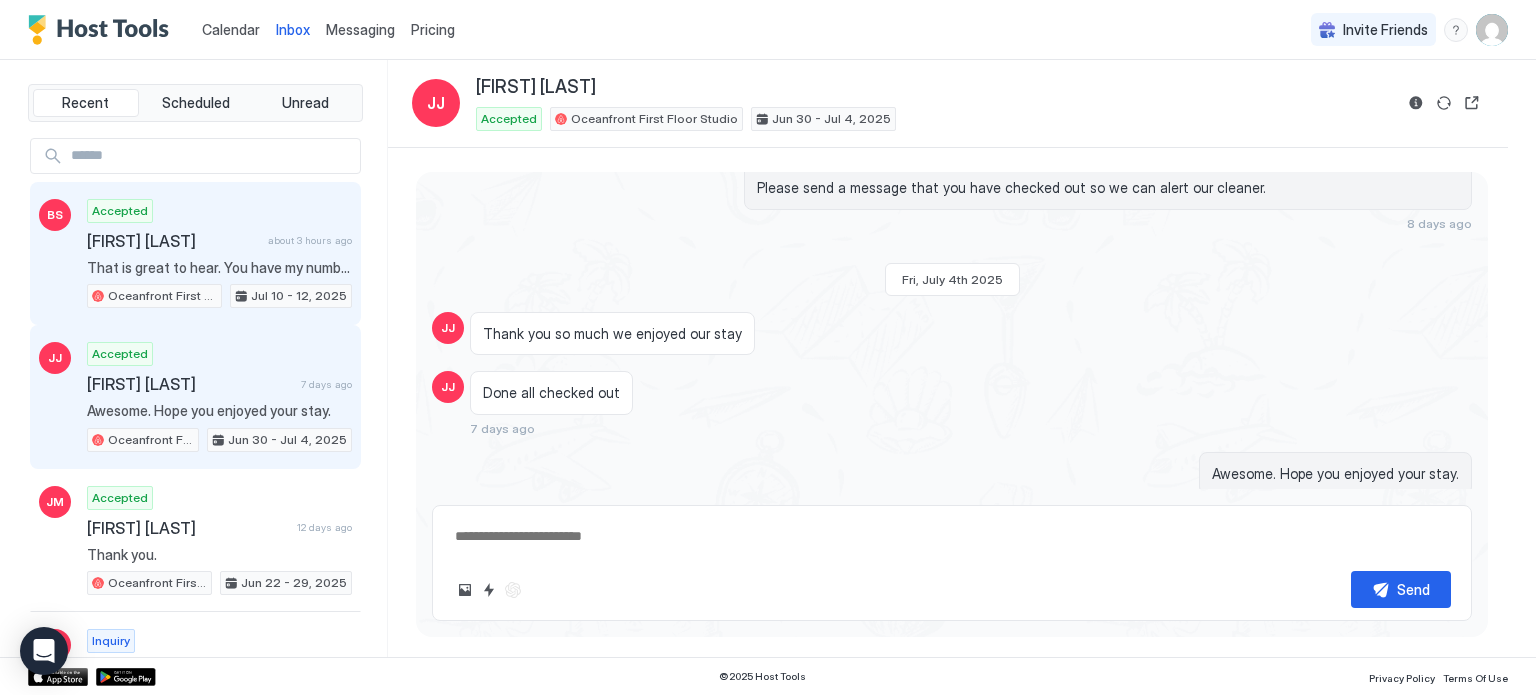 click on "Accepted [FIRST] [LAST] about 3 hours ago That is great to hear. You have my number if you need anything. We are glad you have enjoyed your stay. Oceanfront First Floor Studio [DATE] - [DATE], [YEAR]" at bounding box center [219, 254] 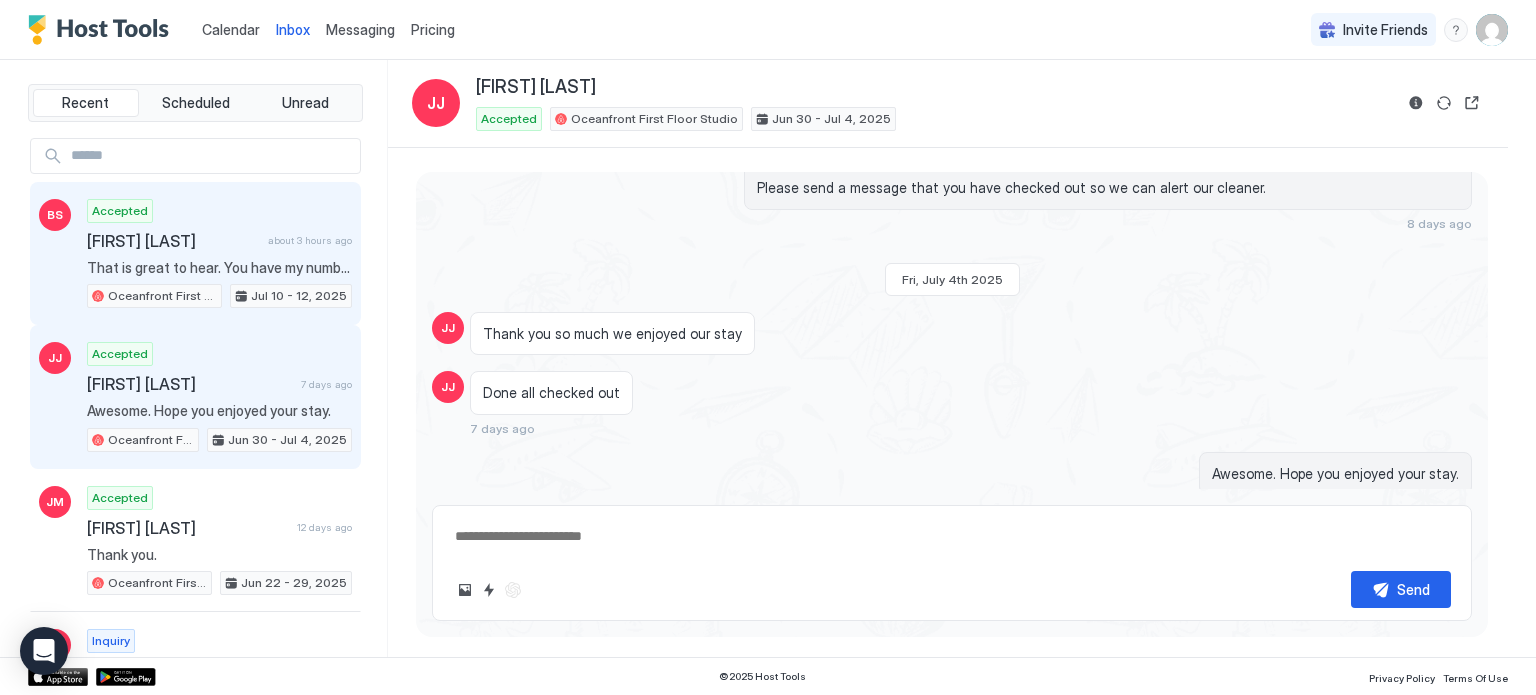 scroll, scrollTop: 0, scrollLeft: 0, axis: both 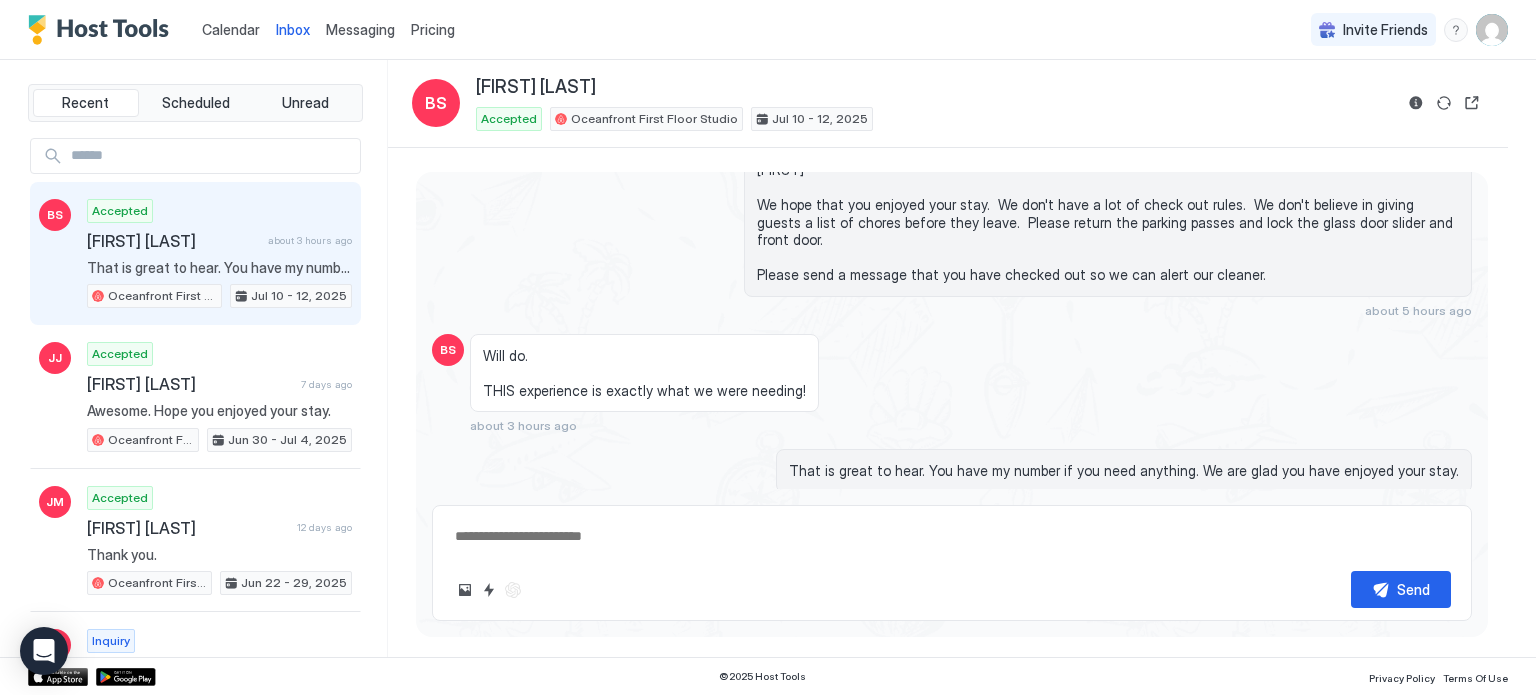 type on "*" 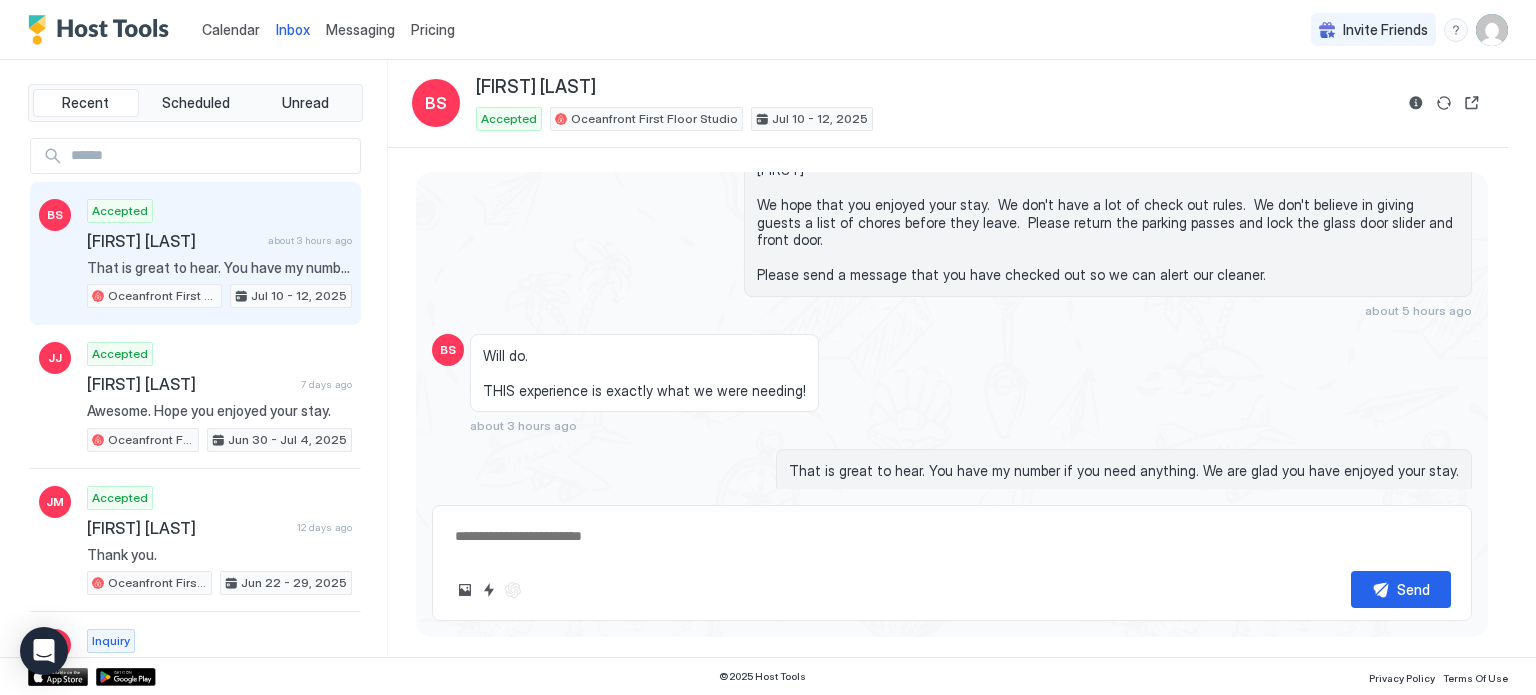 scroll, scrollTop: 1370, scrollLeft: 0, axis: vertical 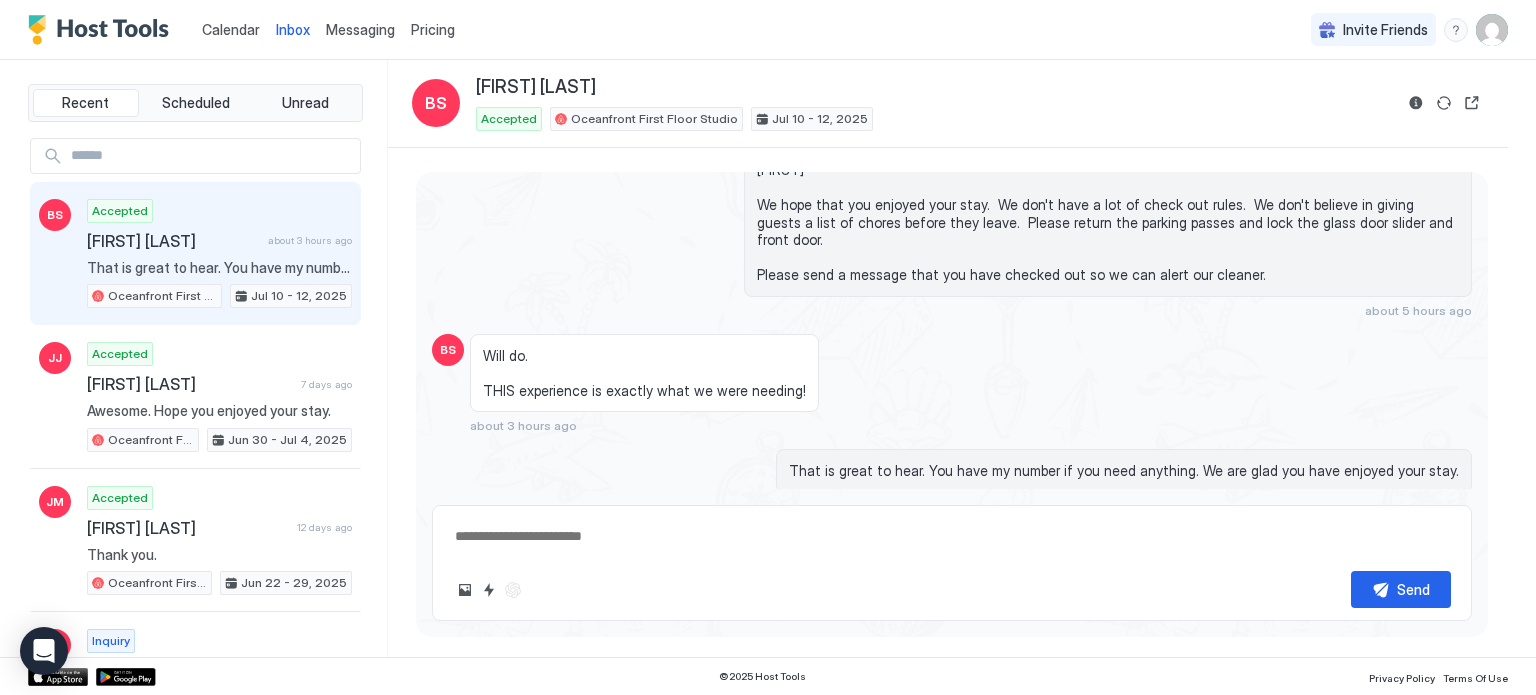click on "Recent Scheduled Unread BS Accepted [FIRST] [LAST] about 3 hours ago That is great to hear. You have my number if you need anything. We are glad you have enjoyed your stay. Oceanfront First Floor Studio [DATE] - [DATE], [YEAR] JJ Accepted [FIRST] [LAST] 7 days ago Awesome. Hope you enjoyed your stay. Oceanfront First Floor Studio [DATE] - [DATE], [YEAR] JM Accepted [FIRST] [LAST] 12 days ago Thank you. Oceanfront First Floor Studio [DATE] - [DATE], [YEAR] C Inquiry [FIRST] [LAST] 19 days ago Can you let me know if you are still interested in booking. I have another guest requesting two weeks starting on [DATE]. I don’t want to approve if you are still interested. Thanks Oceanfront First Floor Studio [DATE] - [DATE], [YEAR] AH Accepted [FIRST] [LAST] 20 days ago Thank you very much. I completely understand. Oceanfront First Floor Studio [DATE] - [DATE], [YEAR] TF Accepted [FIRST] [LAST] about 2 months ago Thanks for everything ! Hope to visit again Oceanfront First Floor Studio [DATE] - [DATE], [YEAR] HH Accepted [FIRST] [LAST] over 1 year ago AG Accepted" at bounding box center [768, 358] 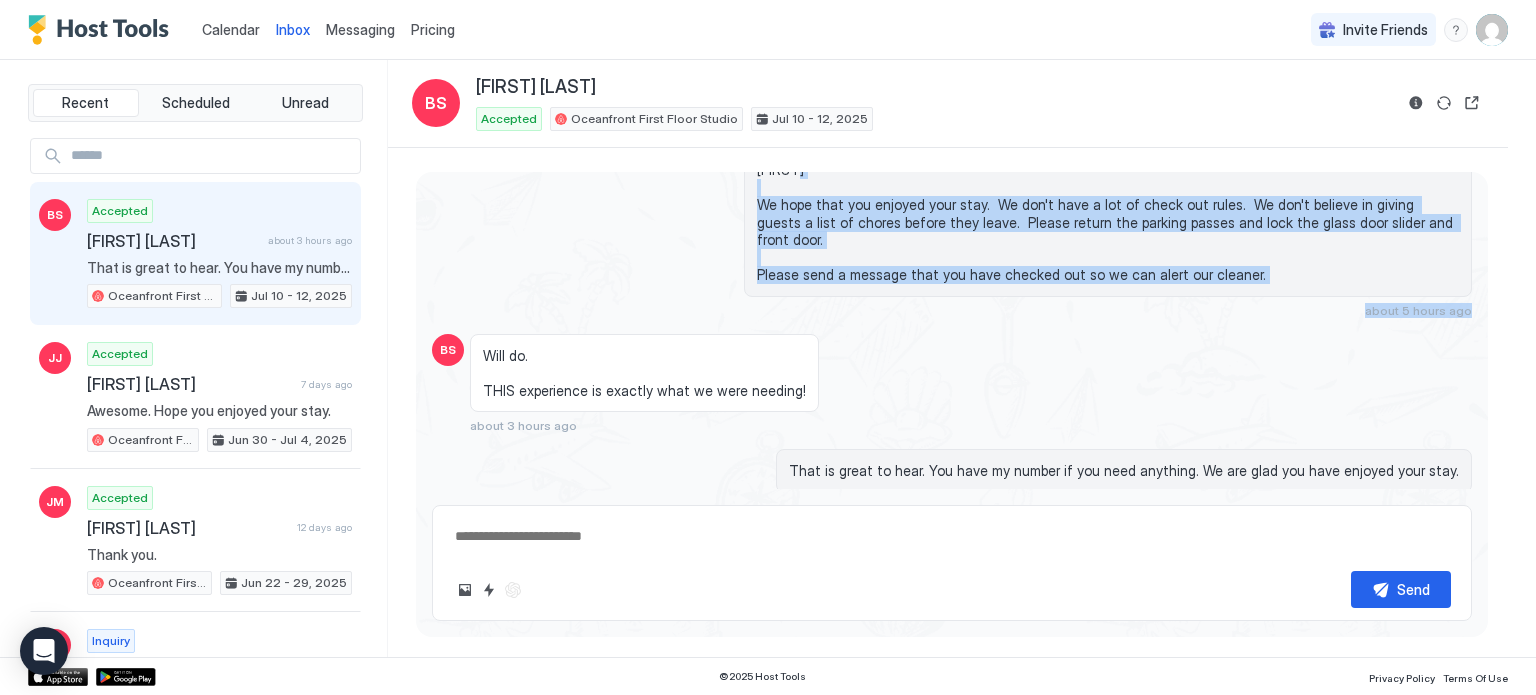 drag, startPoint x: 1535, startPoint y: 182, endPoint x: 1535, endPoint y: 282, distance: 100 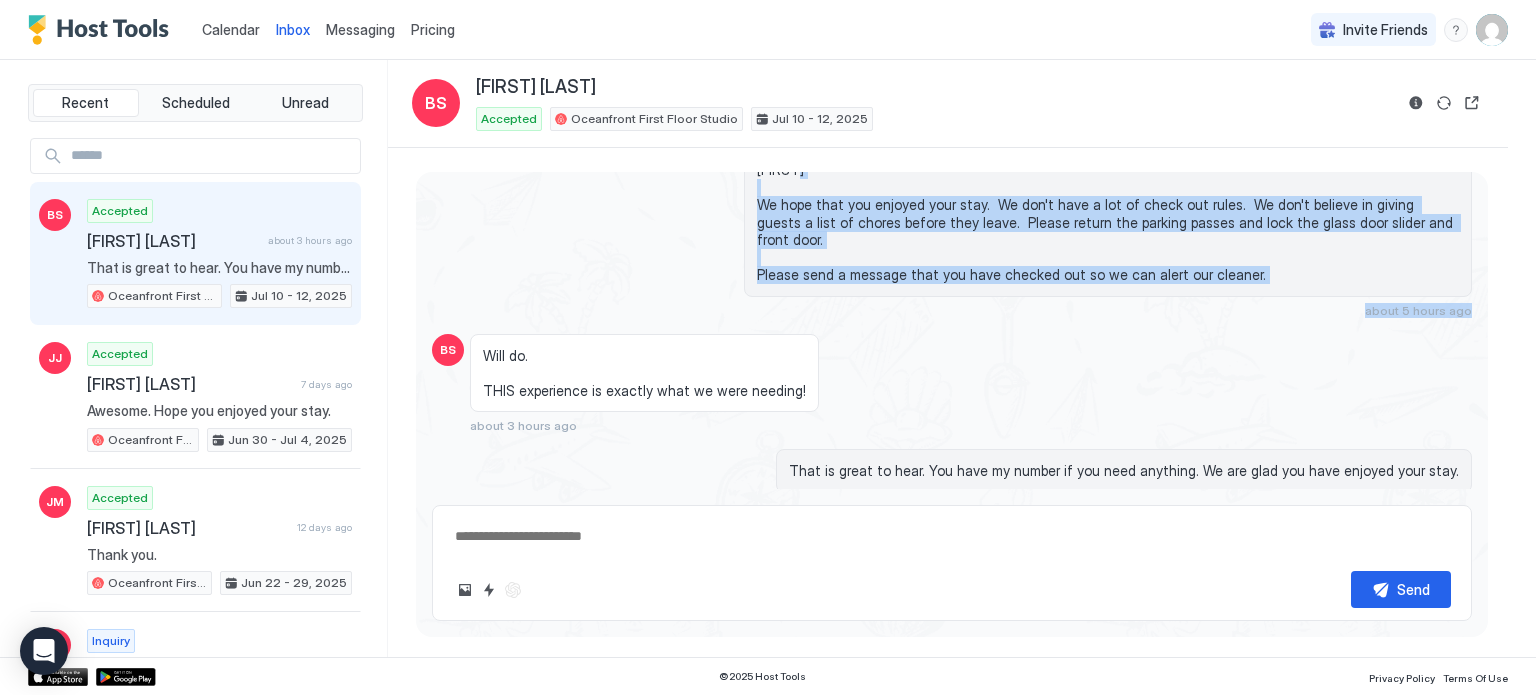 click on "Recent Scheduled Unread BS Accepted [FIRST] [LAST] about 3 hours ago That is great to hear. You have my number if you need anything. We are glad you have enjoyed your stay. Oceanfront First Floor Studio [DATE] - [DATE], [YEAR] JJ Accepted [FIRST] [LAST] 7 days ago Awesome. Hope you enjoyed your stay. Oceanfront First Floor Studio [DATE] - [DATE], [YEAR] JM Accepted [FIRST] [LAST] 12 days ago Thank you. Oceanfront First Floor Studio [DATE] - [DATE], [YEAR] C Inquiry [FIRST] [LAST] 19 days ago Can you let me know if you are still interested in booking. I have another guest requesting two weeks starting on [DATE]. I don’t want to approve if you are still interested. Thanks Oceanfront First Floor Studio [DATE] - [DATE], [YEAR] AH Accepted [FIRST] [LAST] 20 days ago Thank you very much. I completely understand. Oceanfront First Floor Studio [DATE] - [DATE], [YEAR] TF Accepted [FIRST] [LAST] about 2 months ago Thanks for everything ! Hope to visit again Oceanfront First Floor Studio [DATE] - [DATE], [YEAR] HH Accepted [FIRST] [LAST] over 1 year ago AG Accepted" at bounding box center [768, 358] 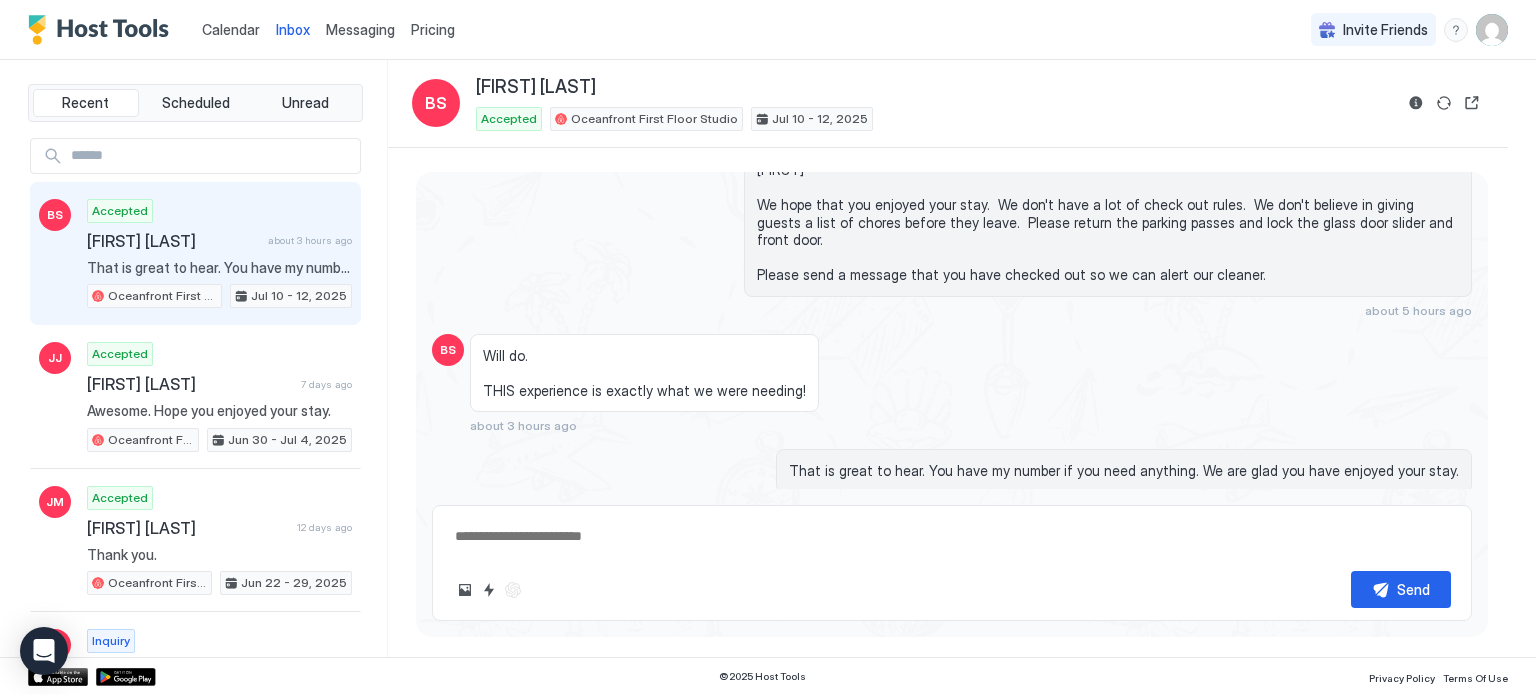 click at bounding box center [211, 156] 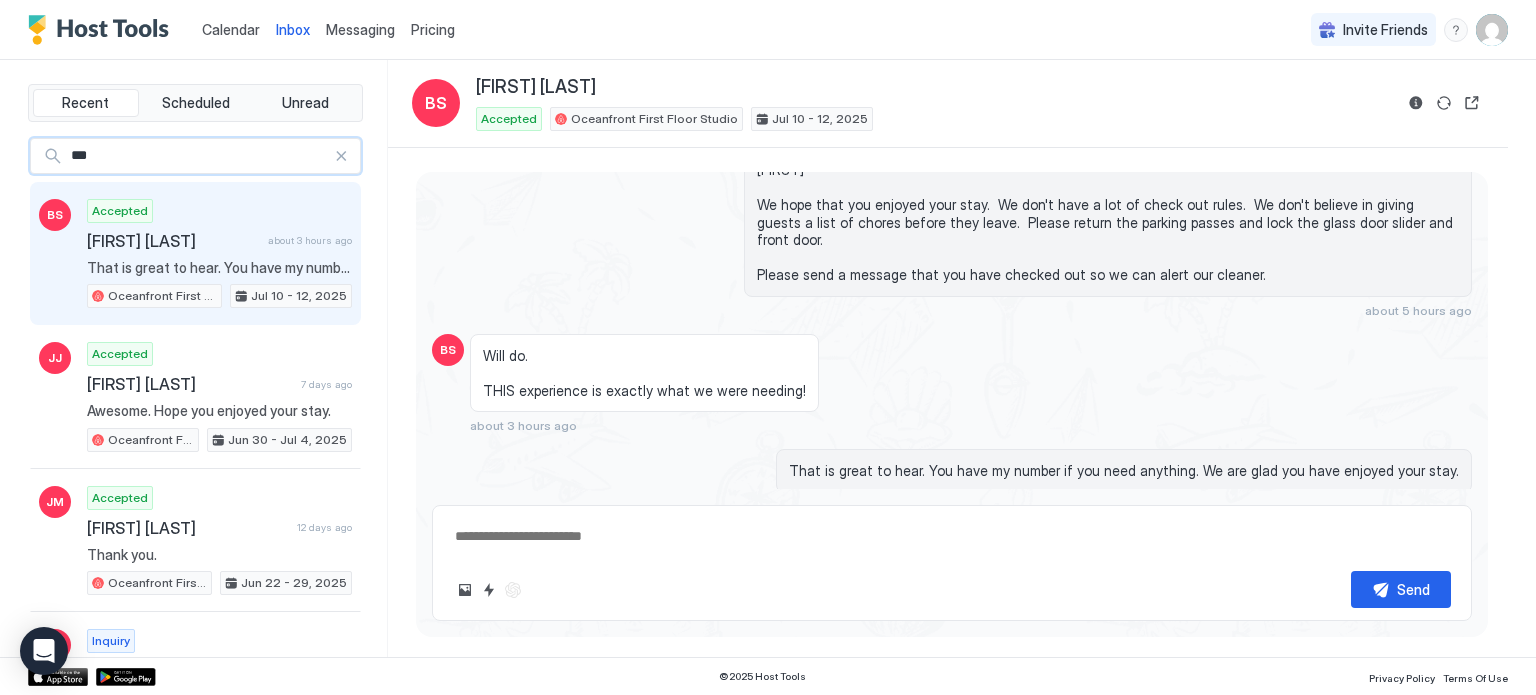 type on "****" 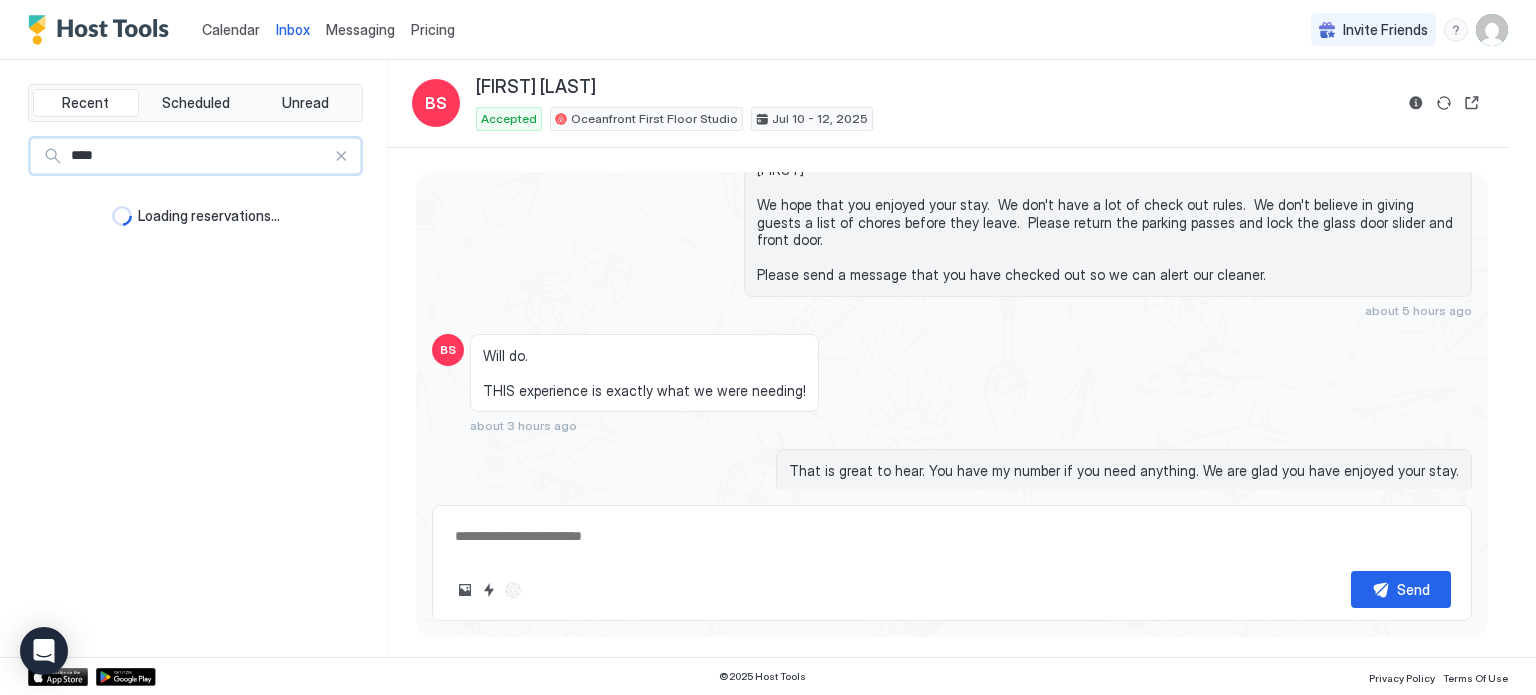 type on "*" 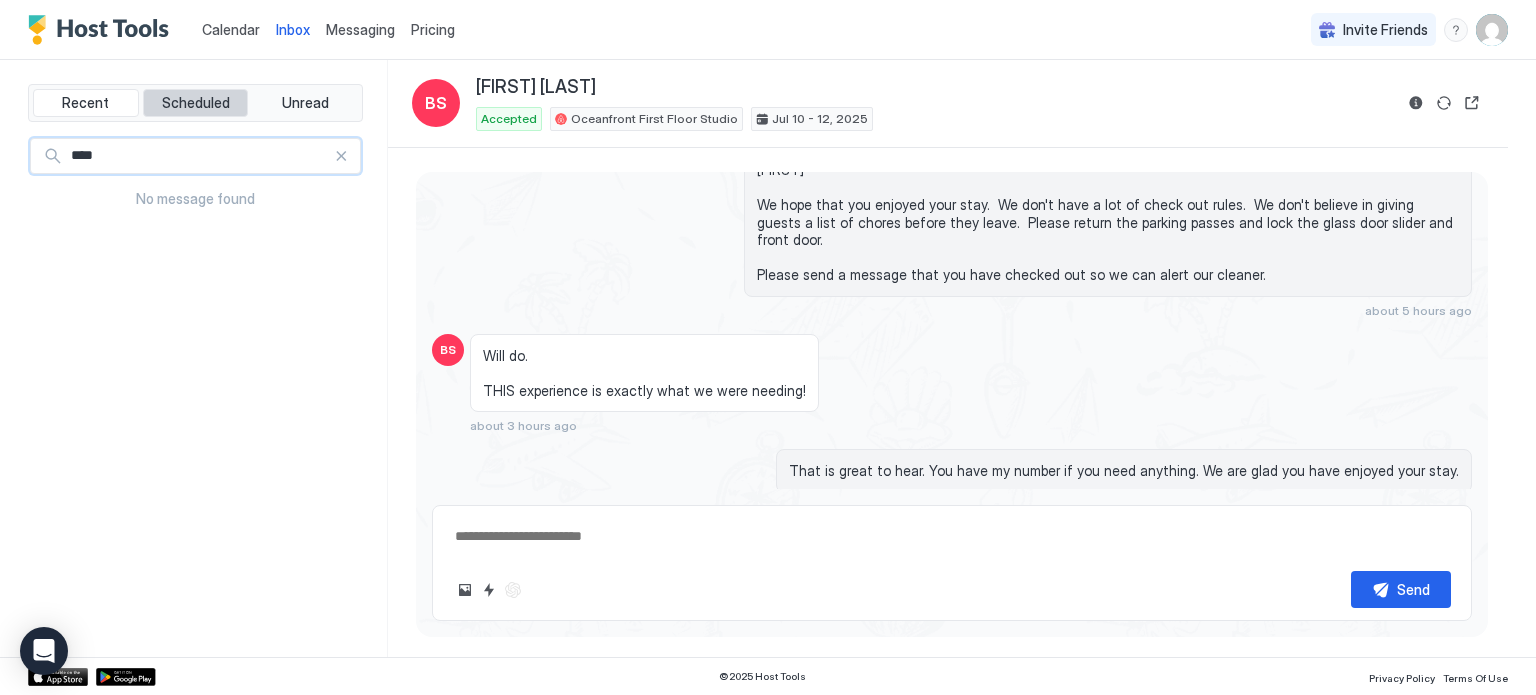 type on "****" 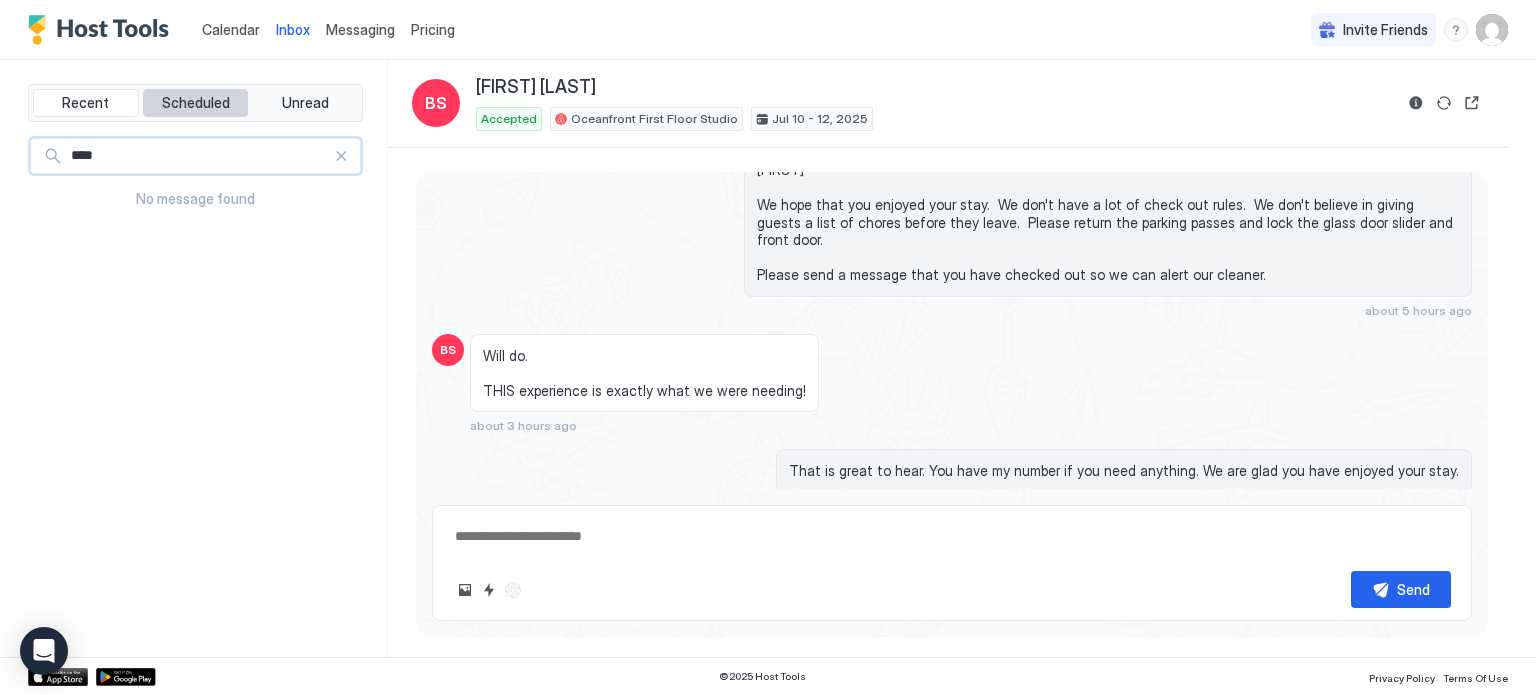 click on "Scheduled" at bounding box center (196, 103) 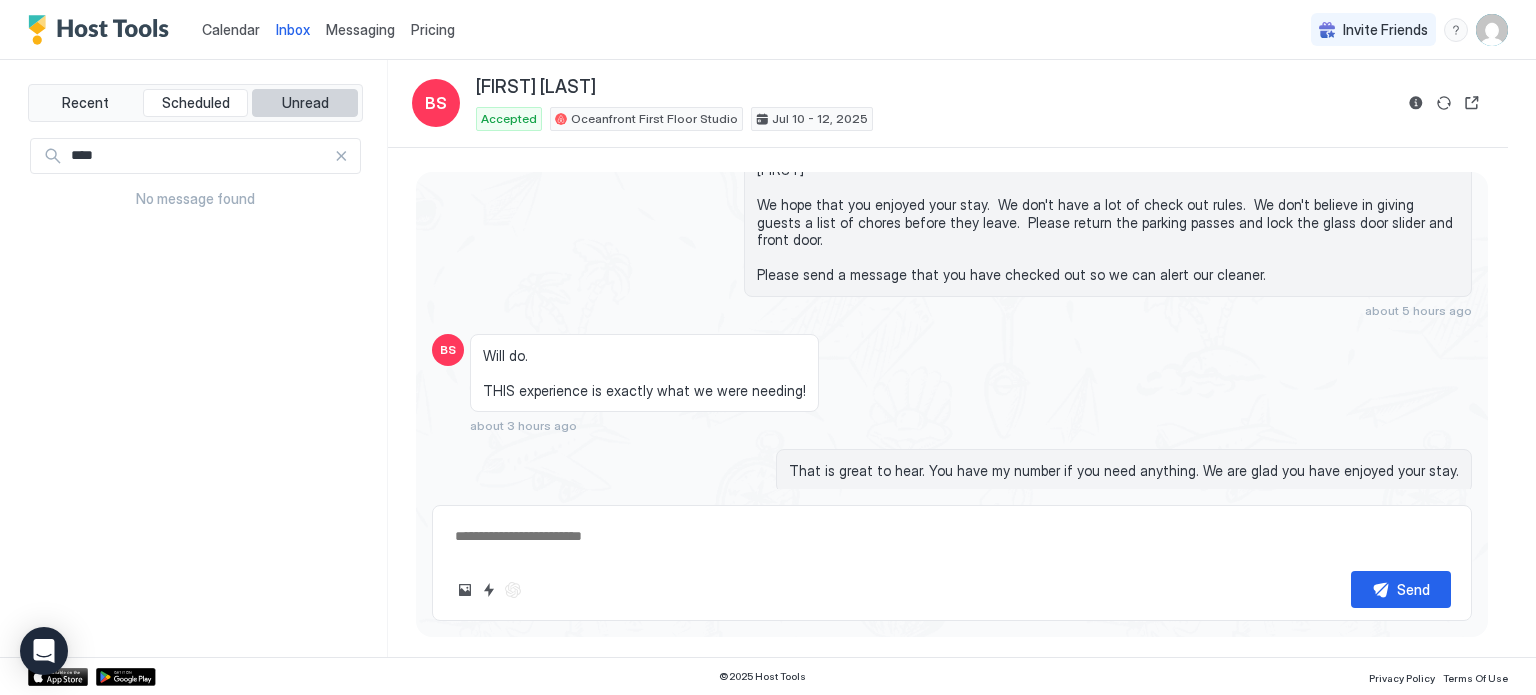 click on "Unread" at bounding box center (305, 103) 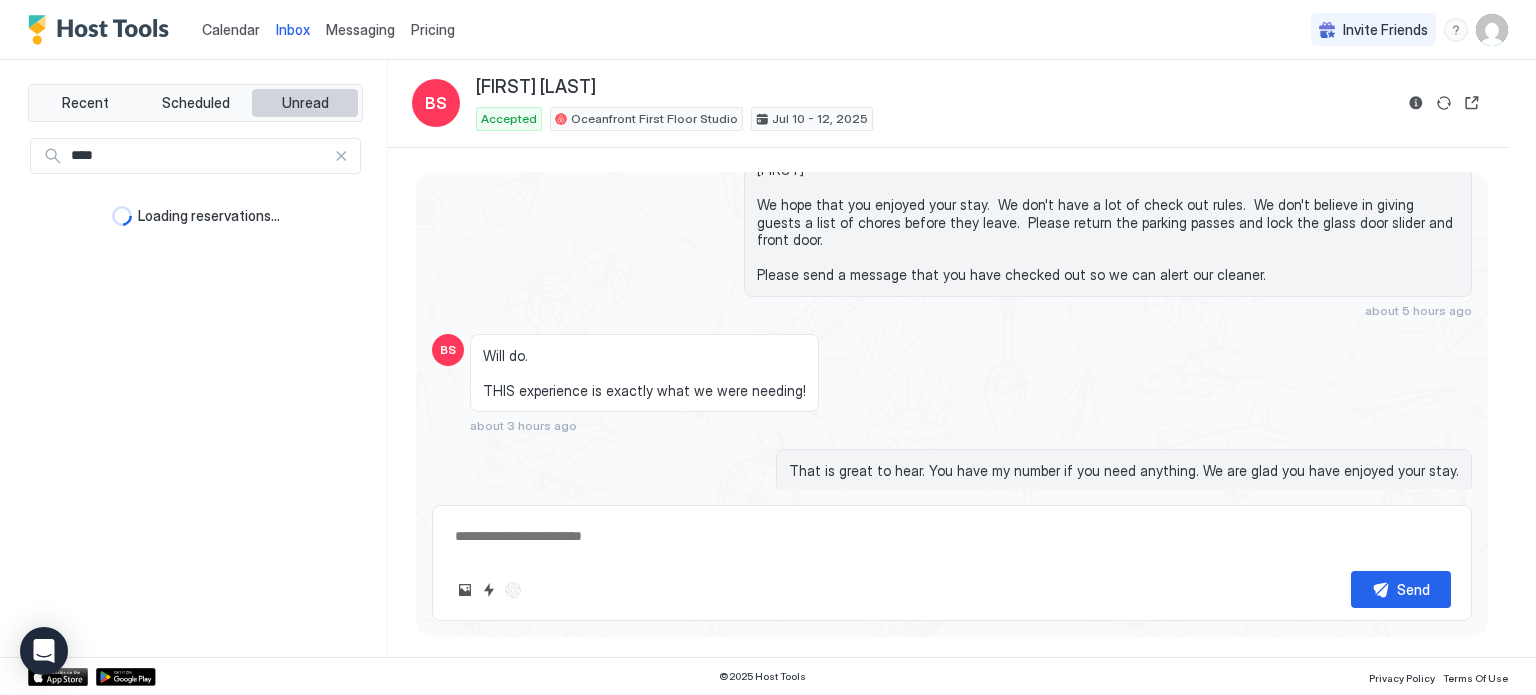 type on "*" 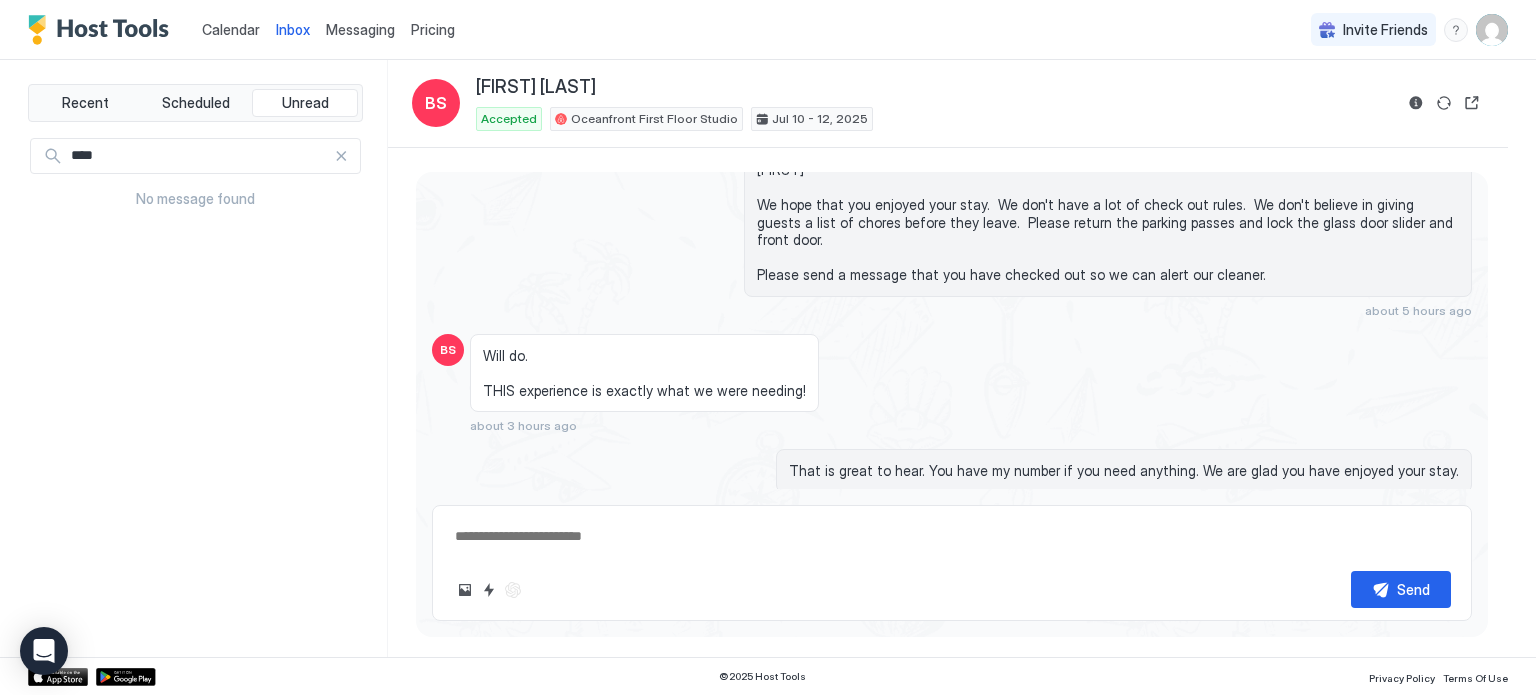click on "****" at bounding box center [198, 156] 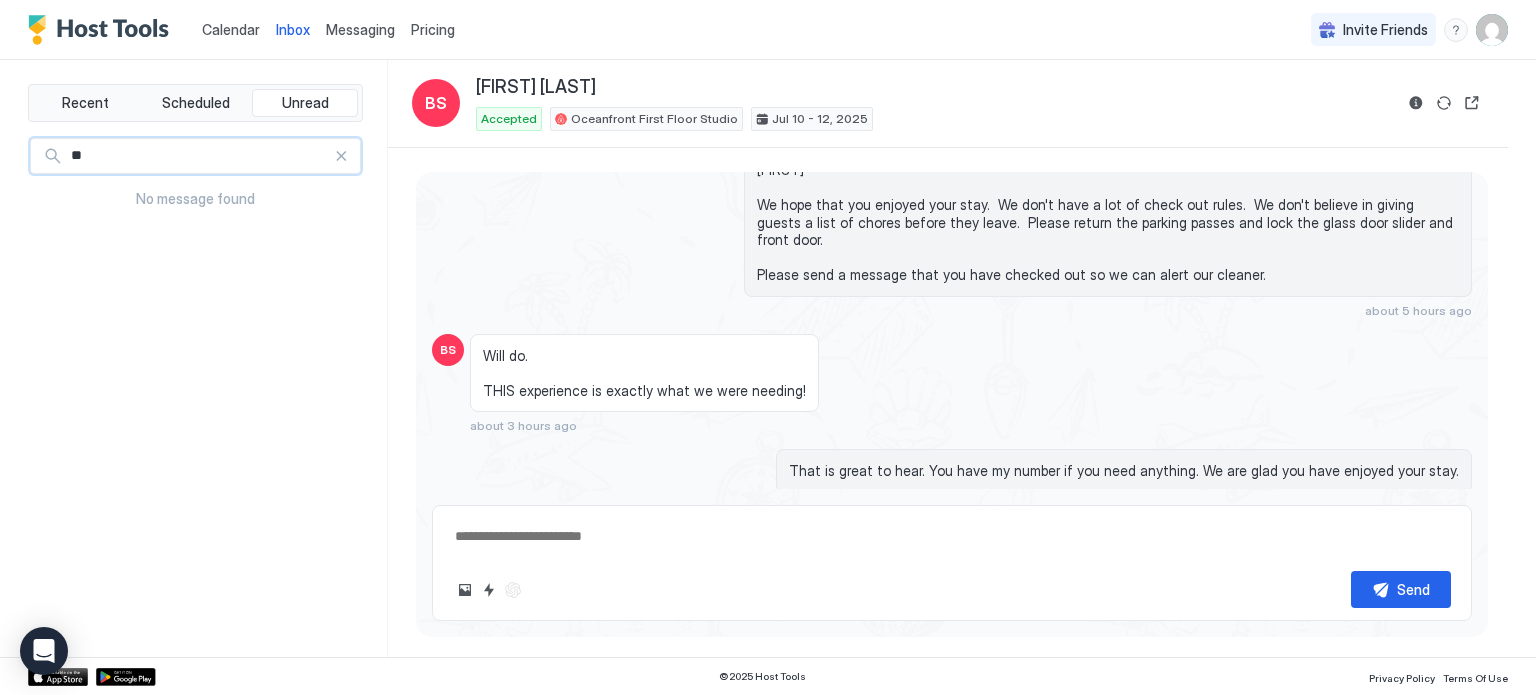 type on "*" 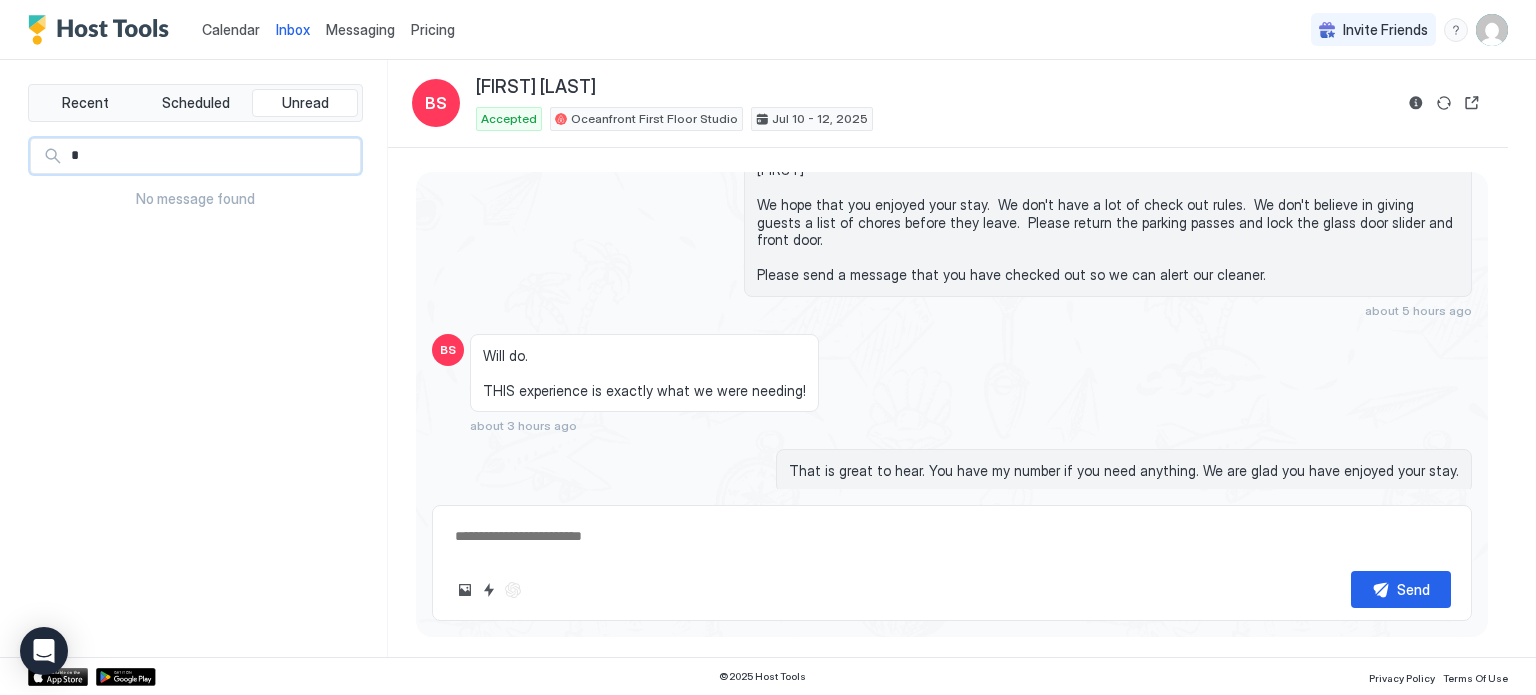type 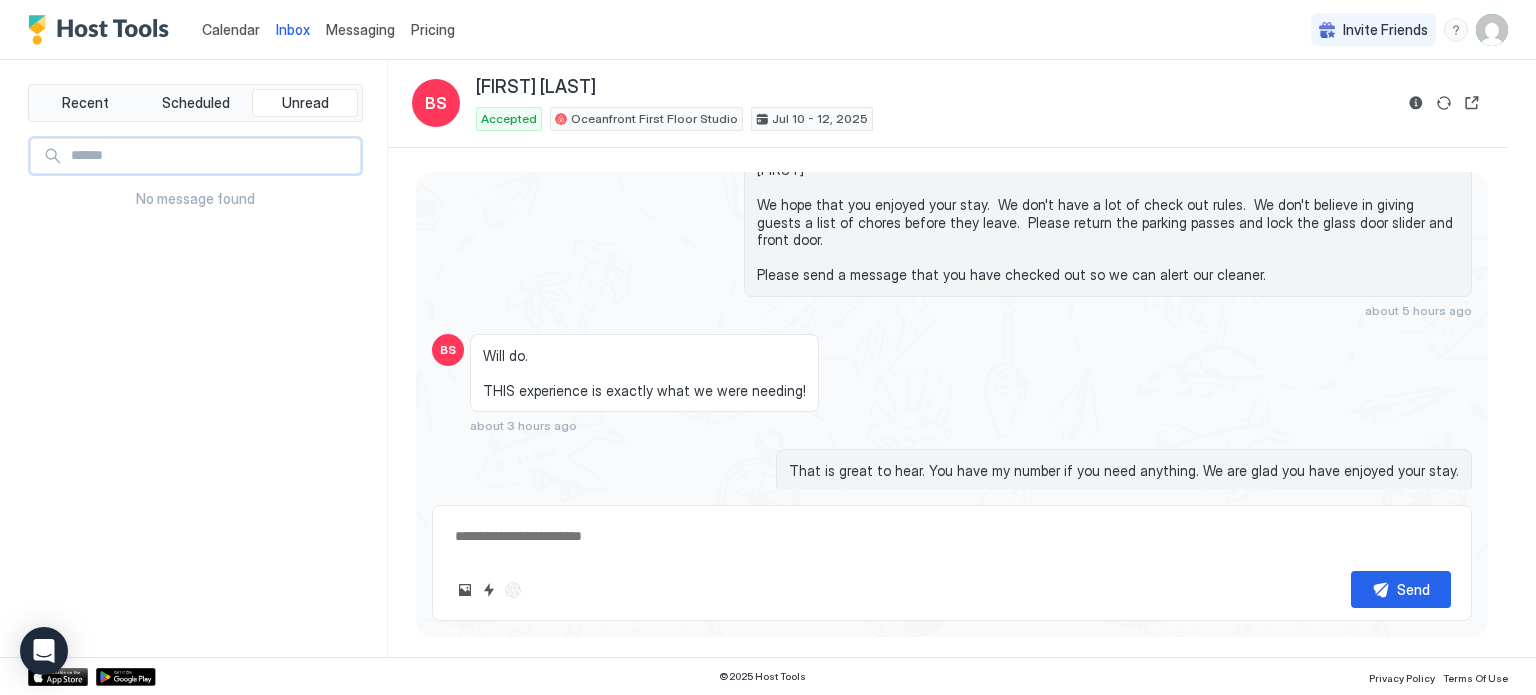 type on "*" 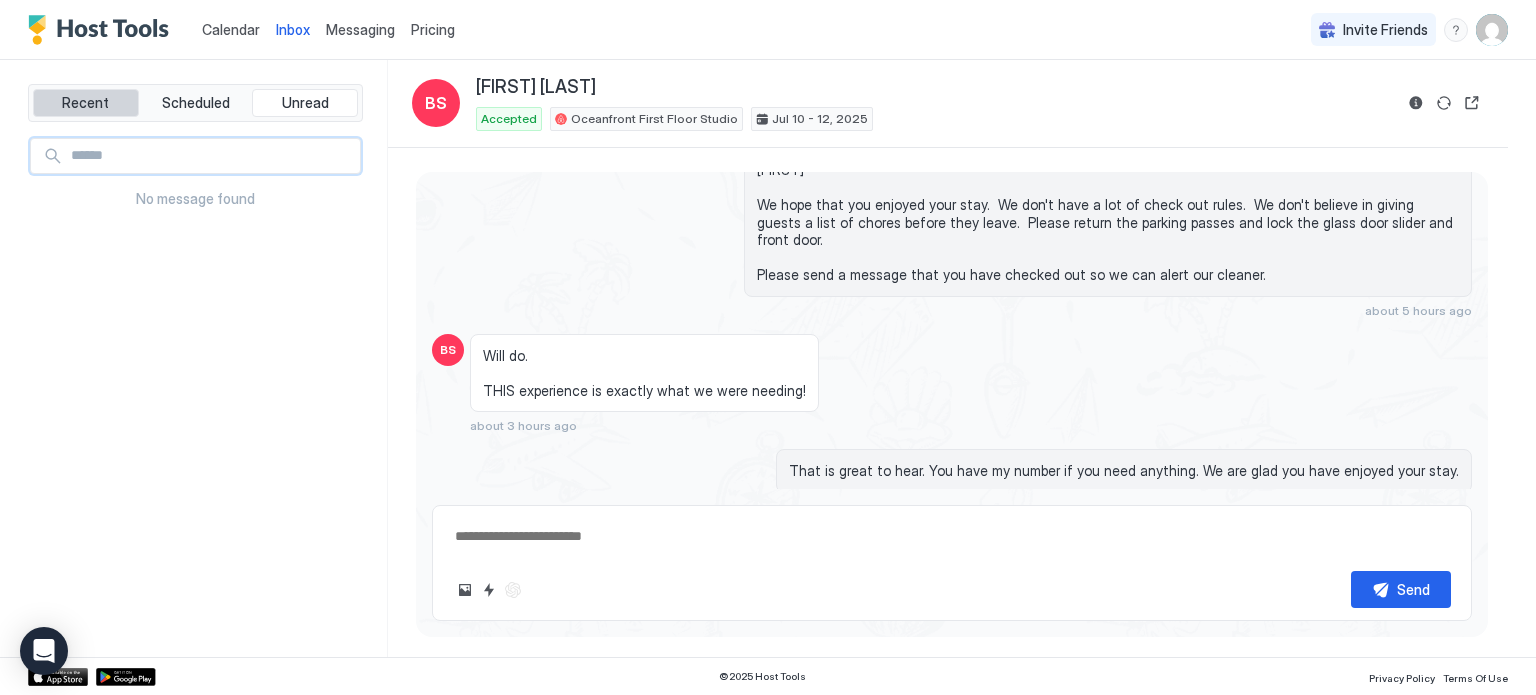 type 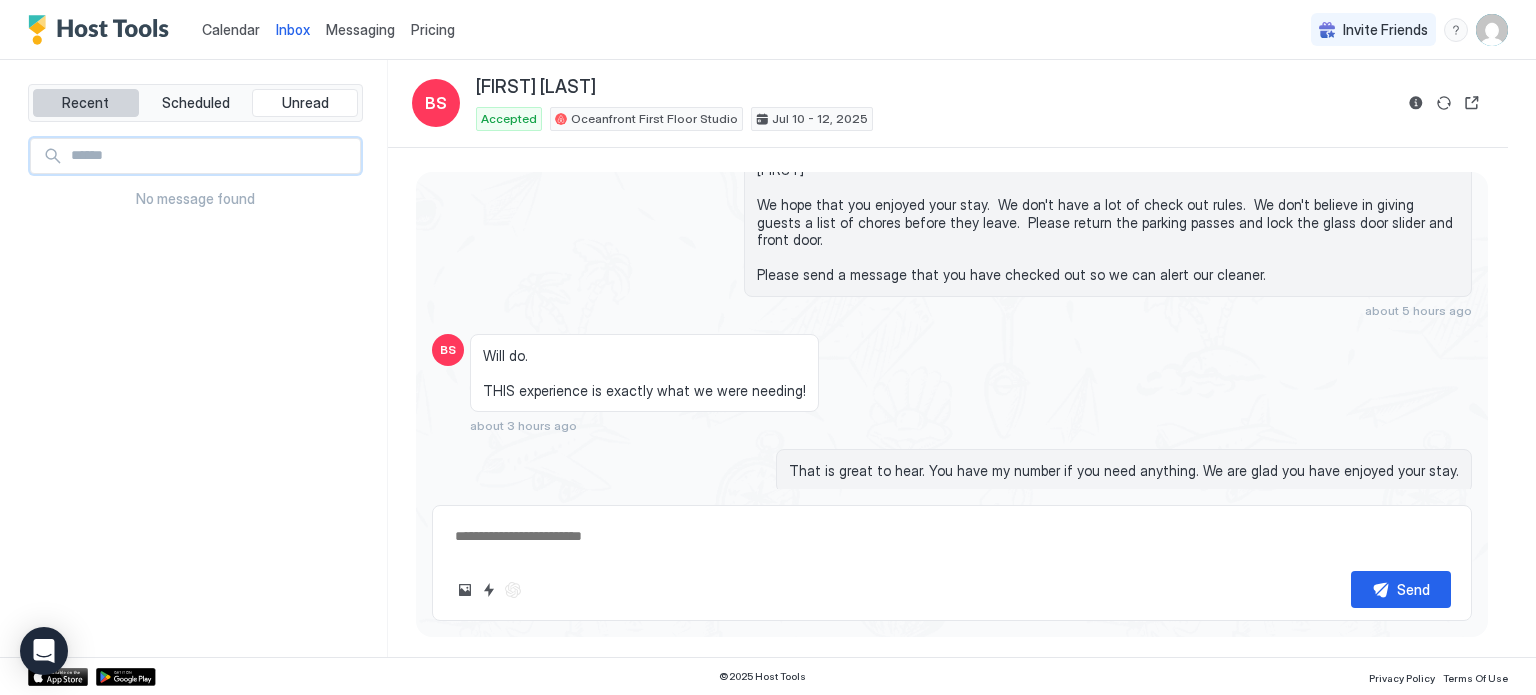 click on "Recent" at bounding box center (86, 103) 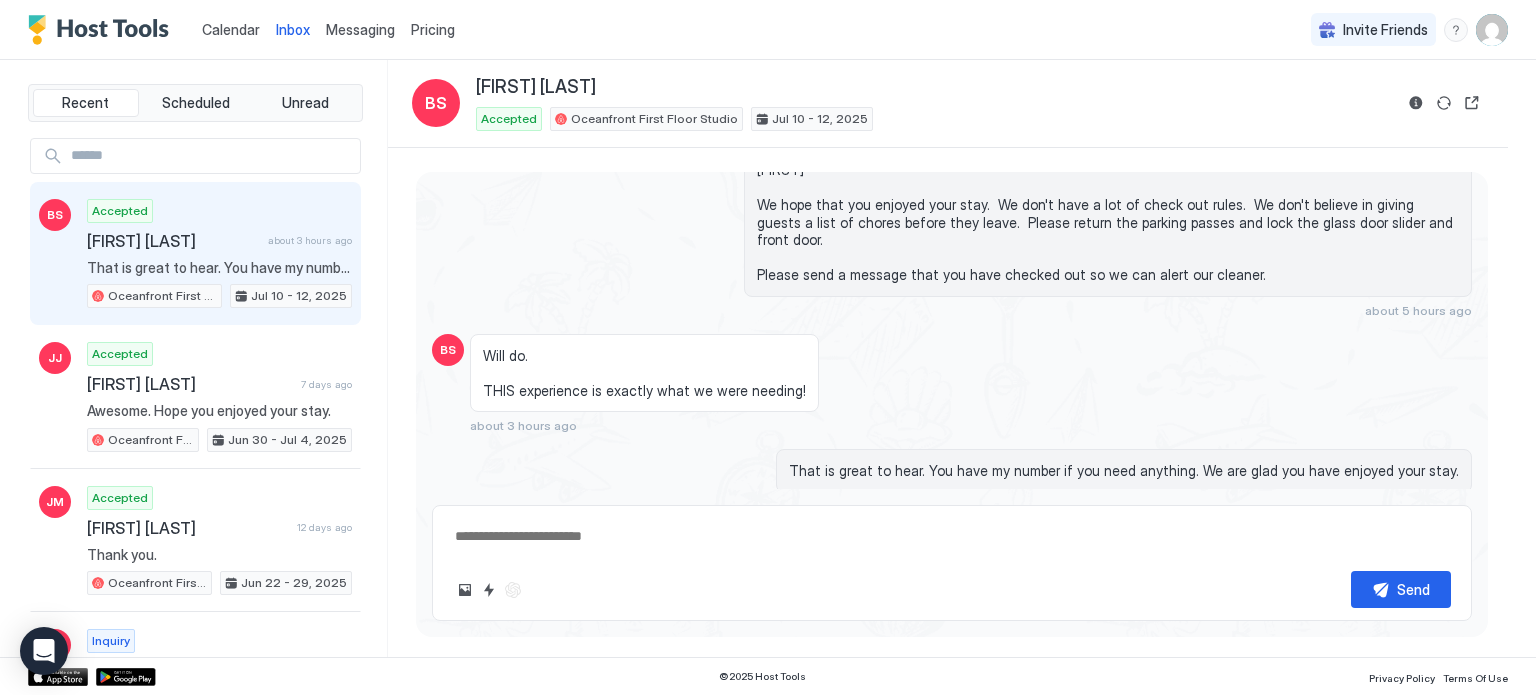 click on "Messaging" at bounding box center (360, 29) 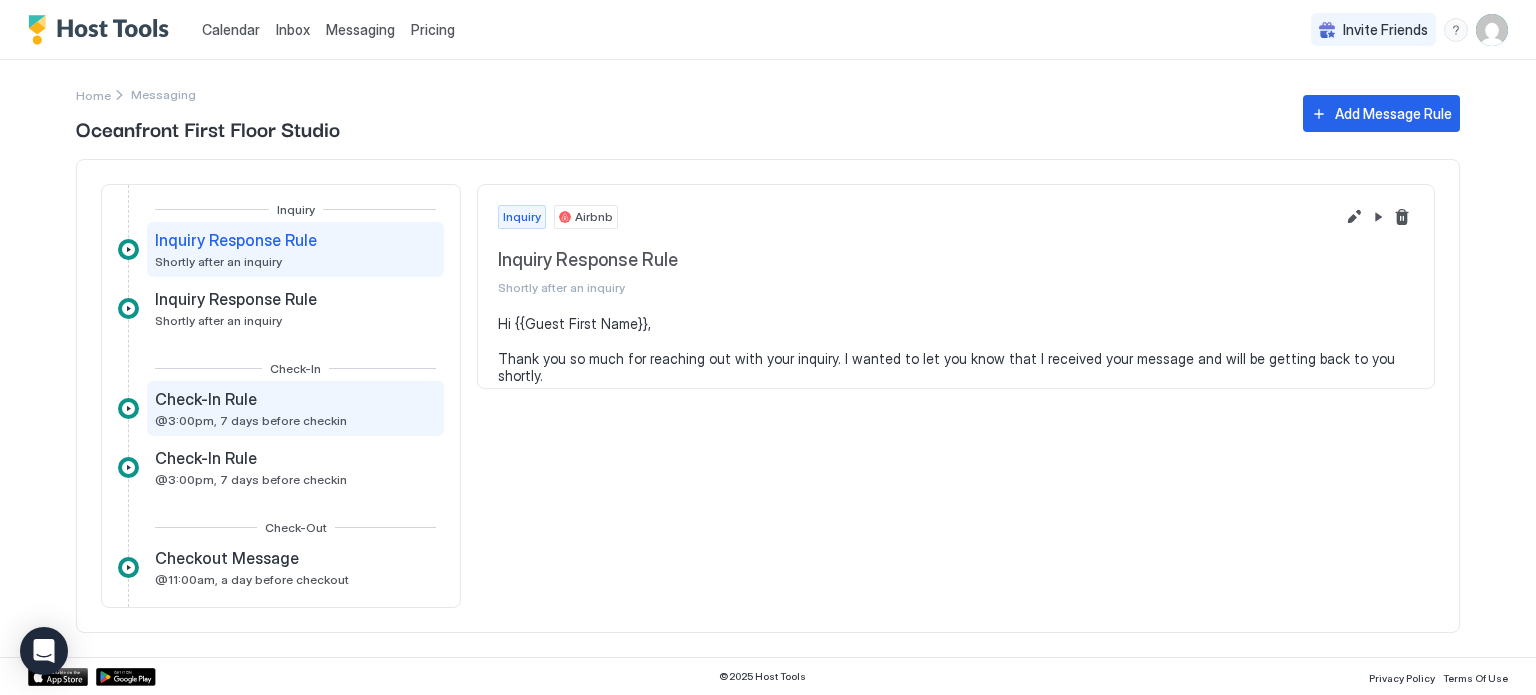 click on "Check-In Rule @3:00pm, 7 days before checkin" at bounding box center (251, 408) 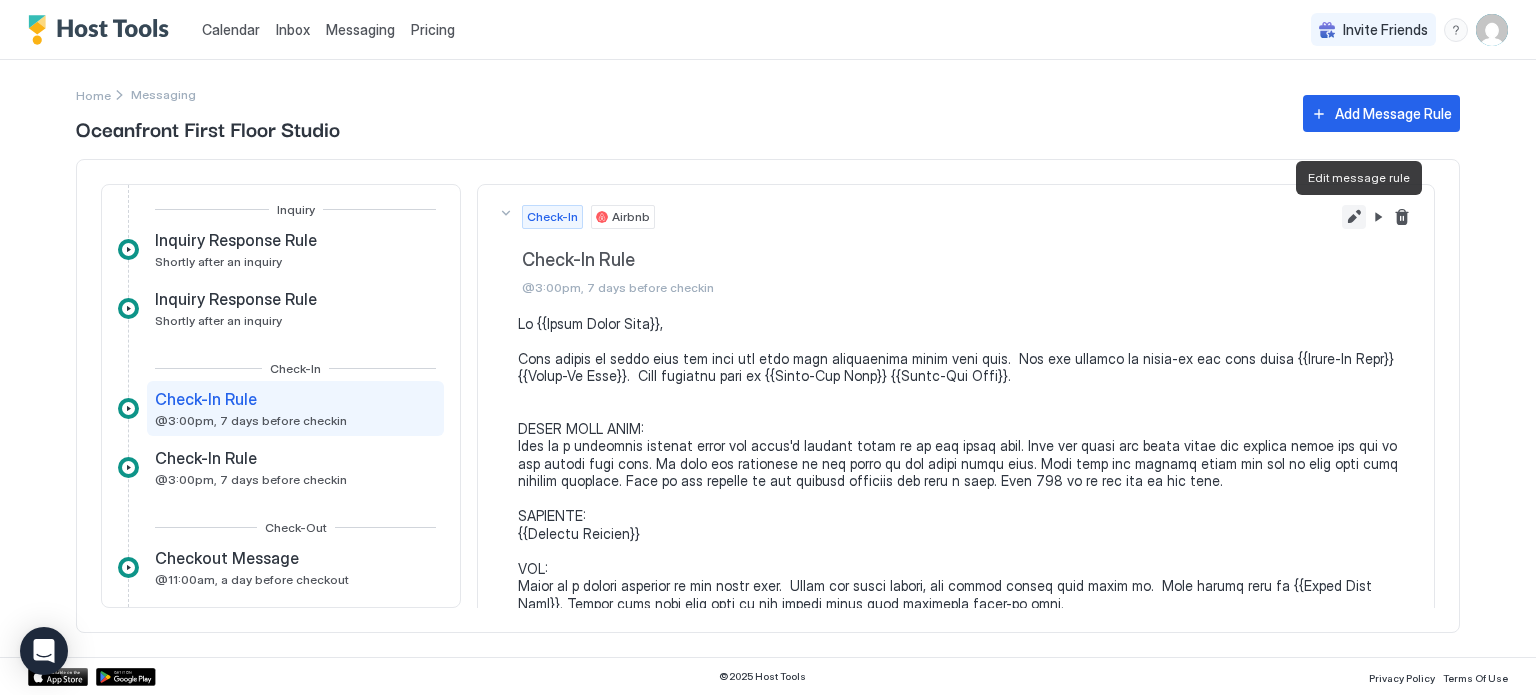 click at bounding box center [1354, 217] 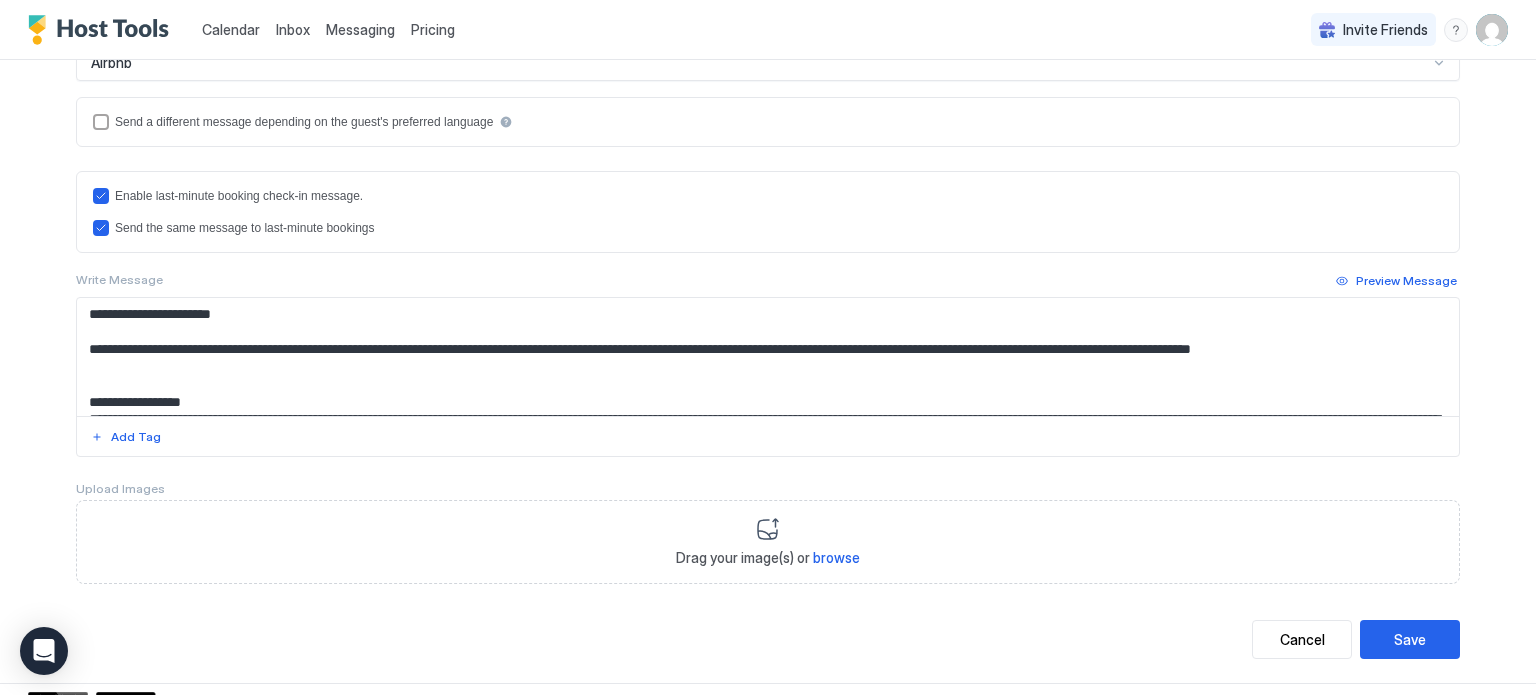 scroll, scrollTop: 507, scrollLeft: 0, axis: vertical 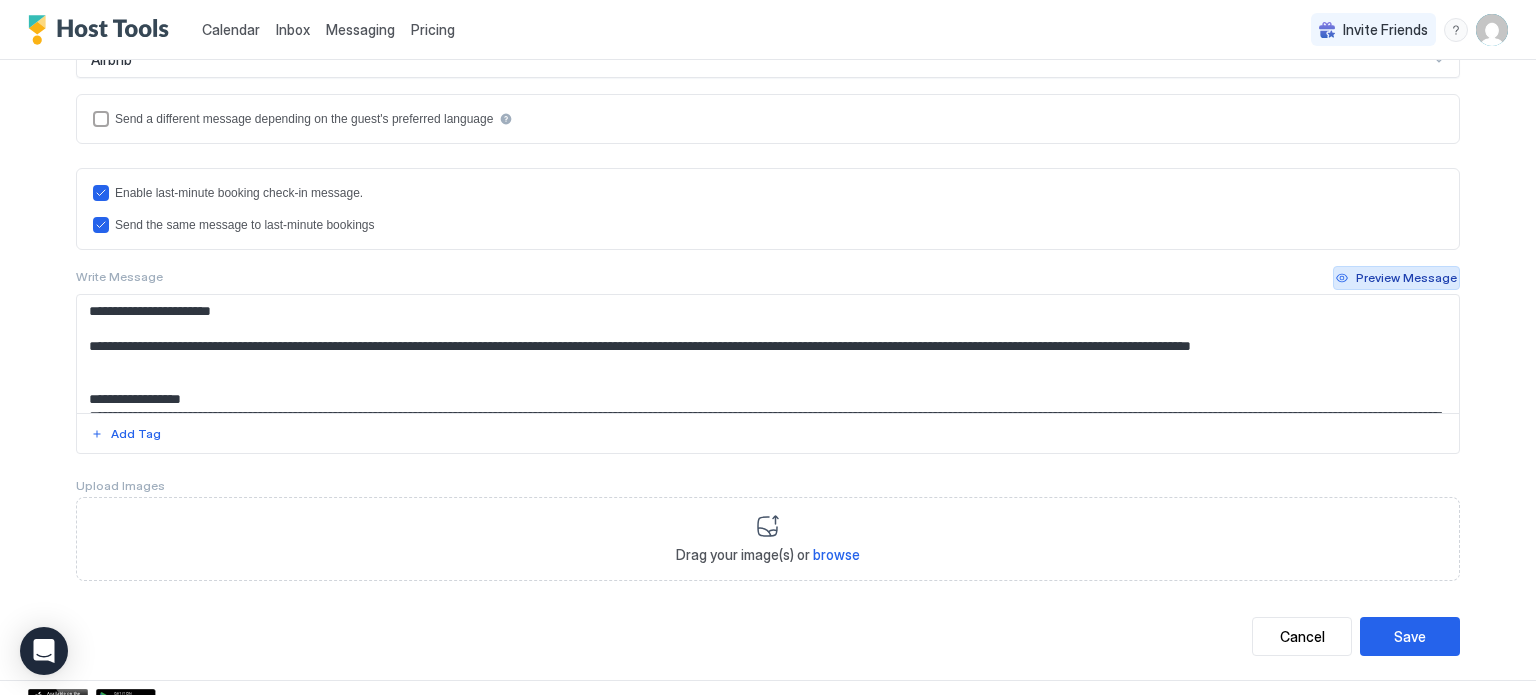 click on "Preview Message" at bounding box center (1406, 278) 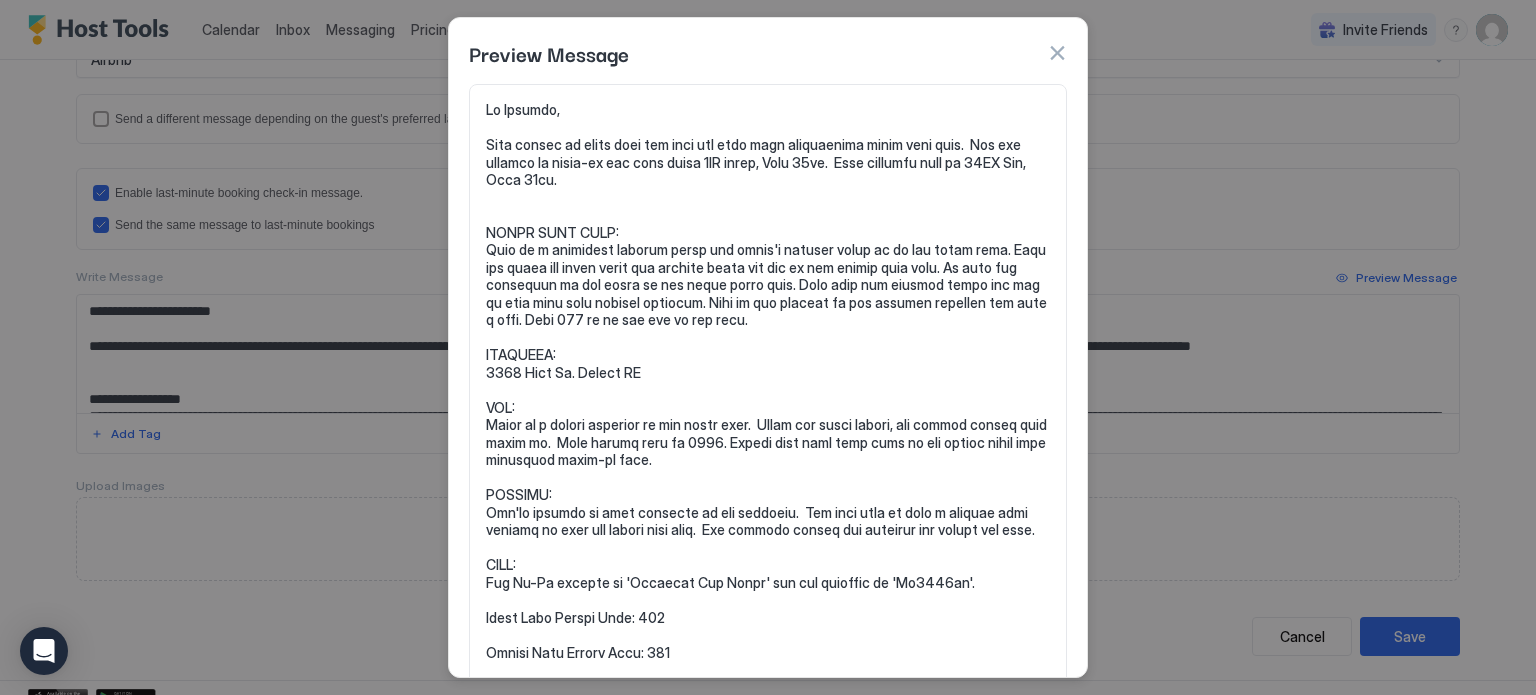 click at bounding box center [768, 347] 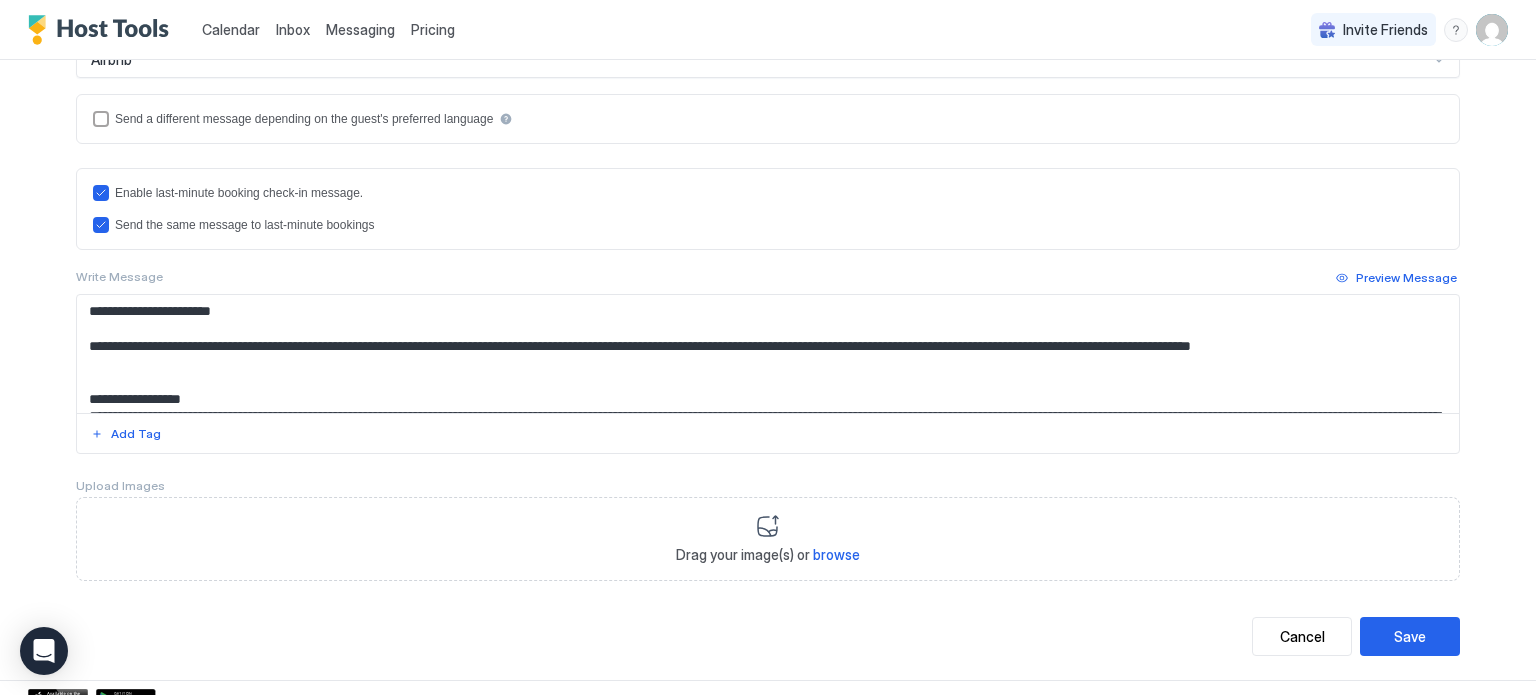 click on "**********" at bounding box center [768, 120] 